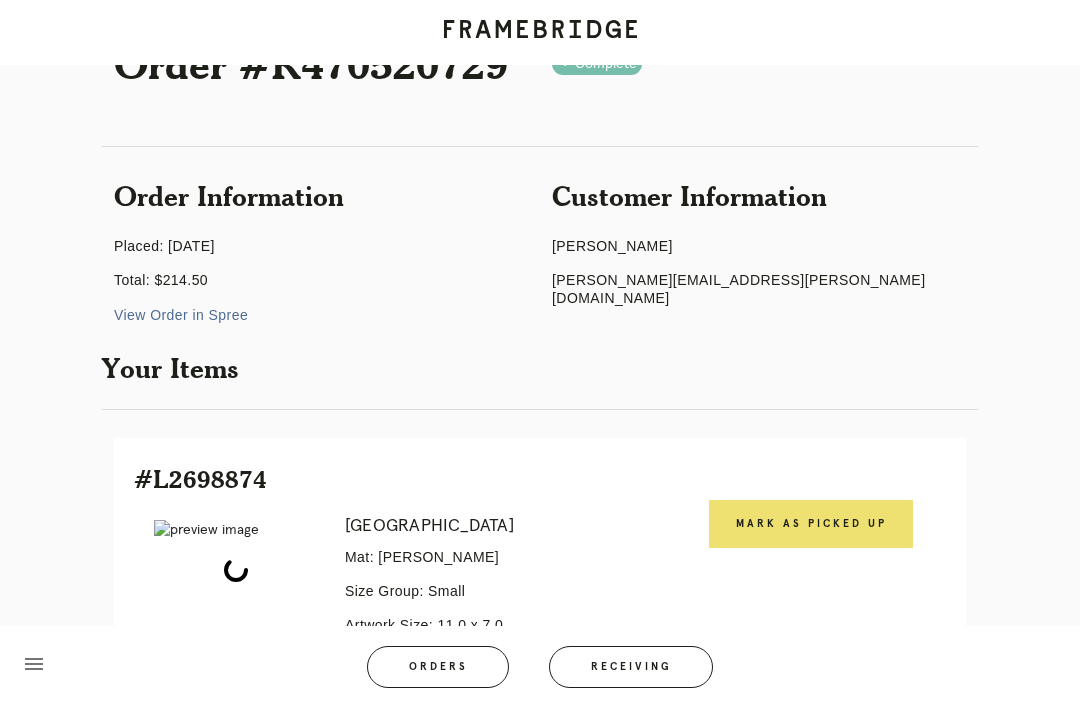 click on "Receiving" at bounding box center [631, 667] 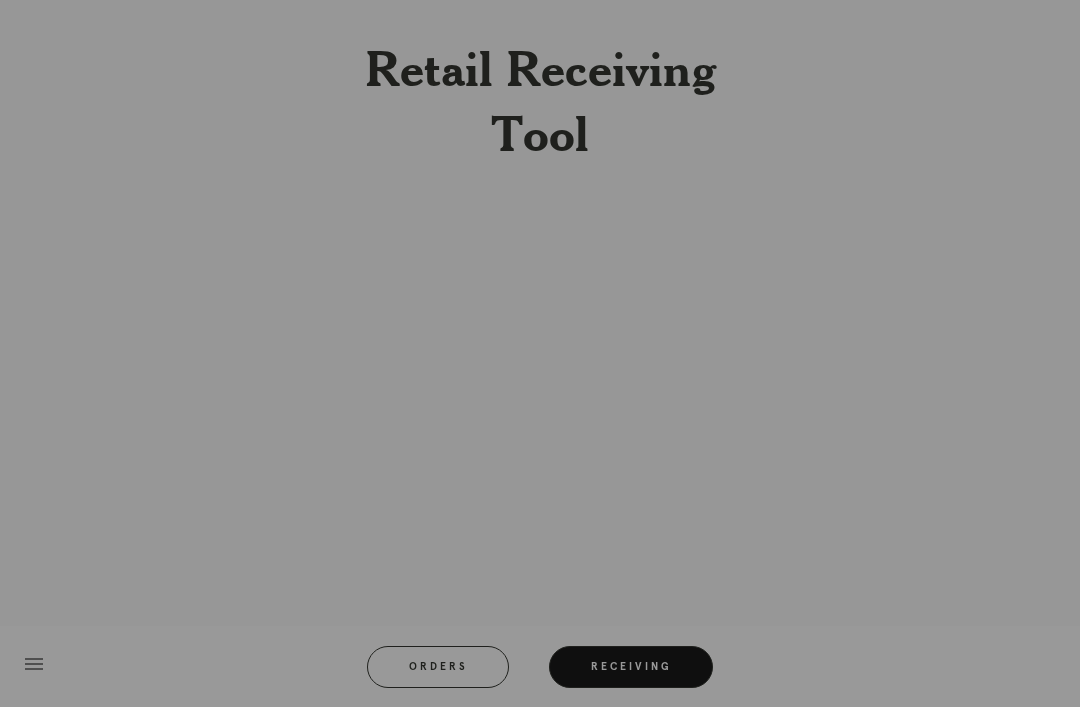 scroll, scrollTop: 64, scrollLeft: 0, axis: vertical 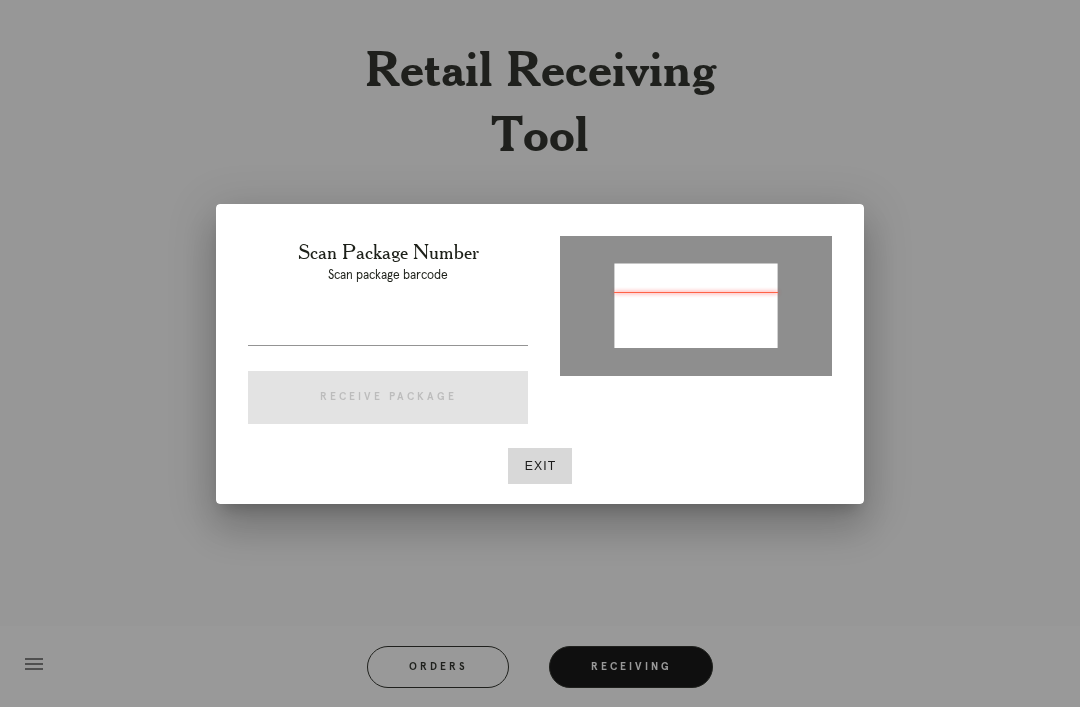 type on "P542619595631225" 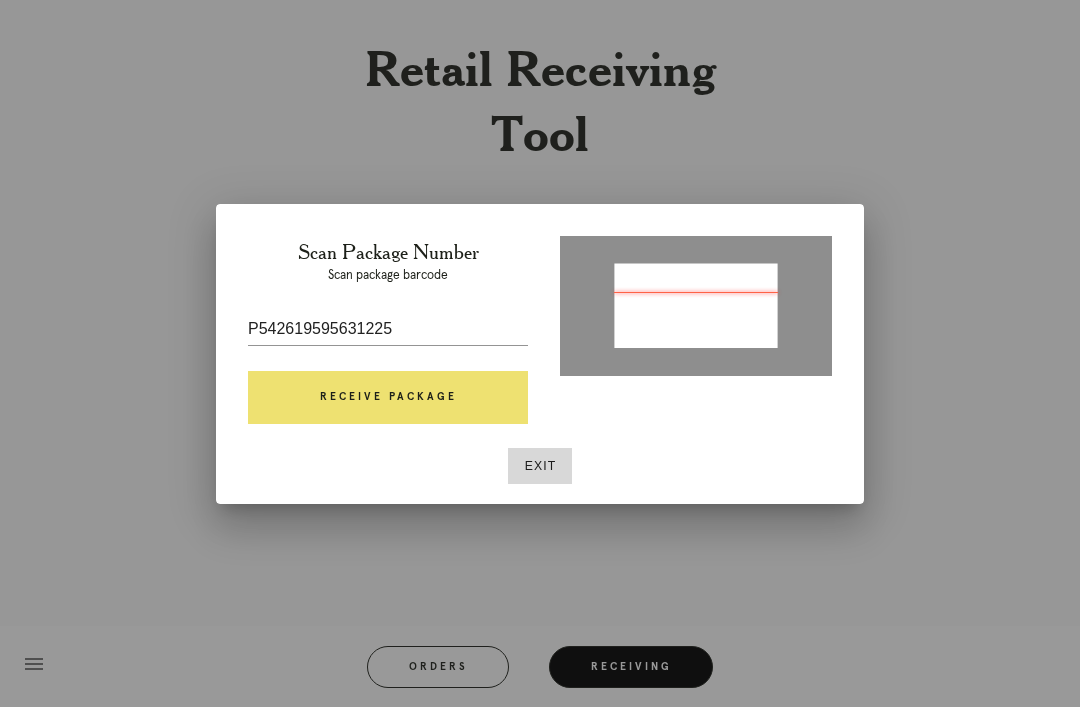 click on "Receive Package" at bounding box center [388, 398] 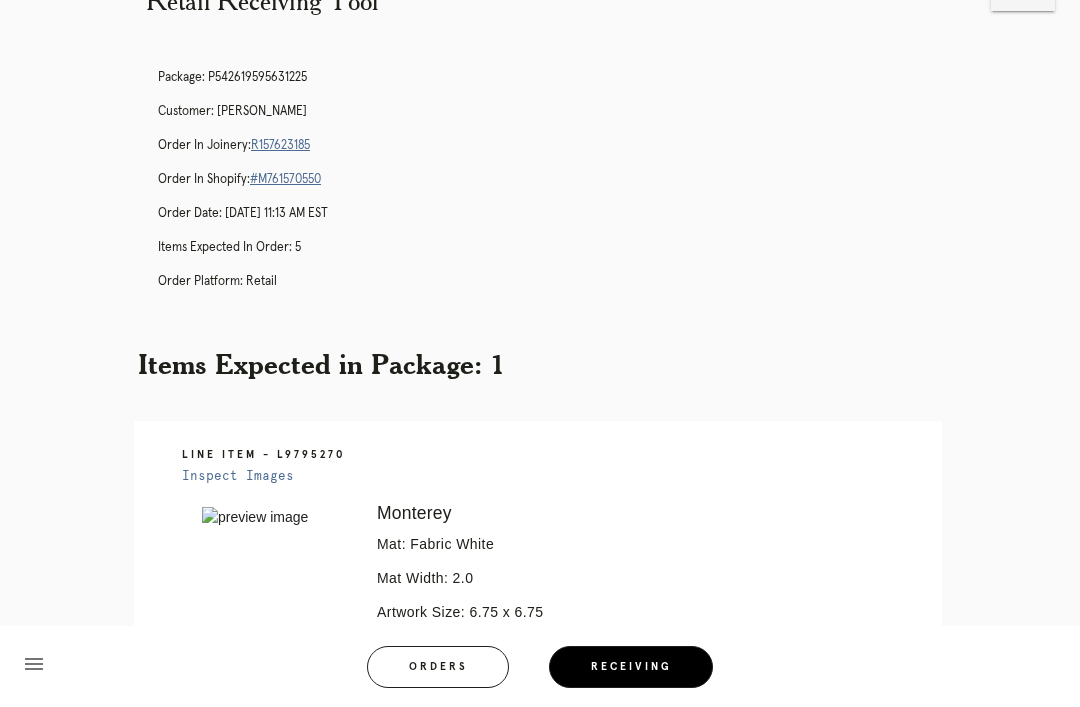 click on "Orders" at bounding box center (438, 667) 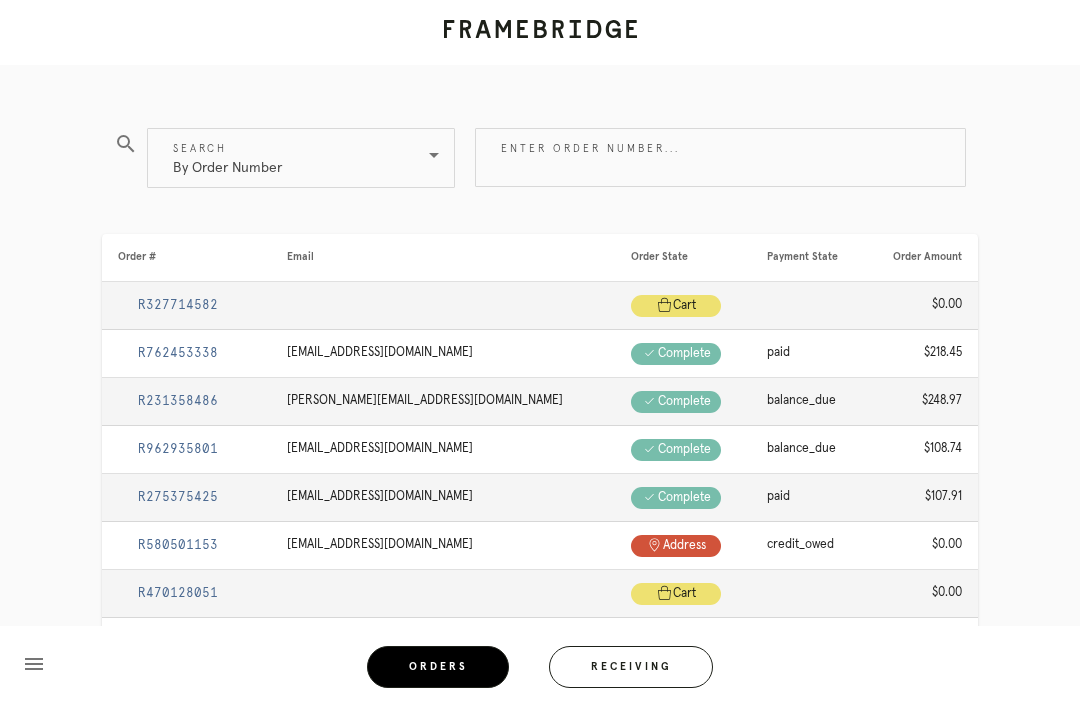 click on "Receiving" at bounding box center [631, 667] 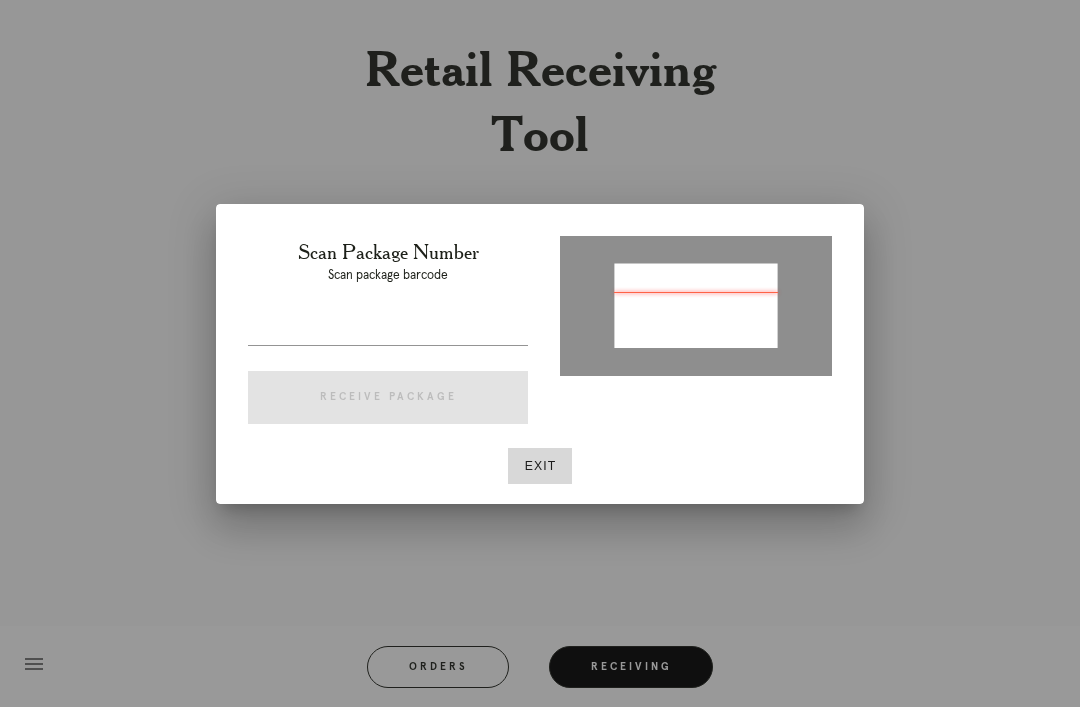type on "P264917223147611" 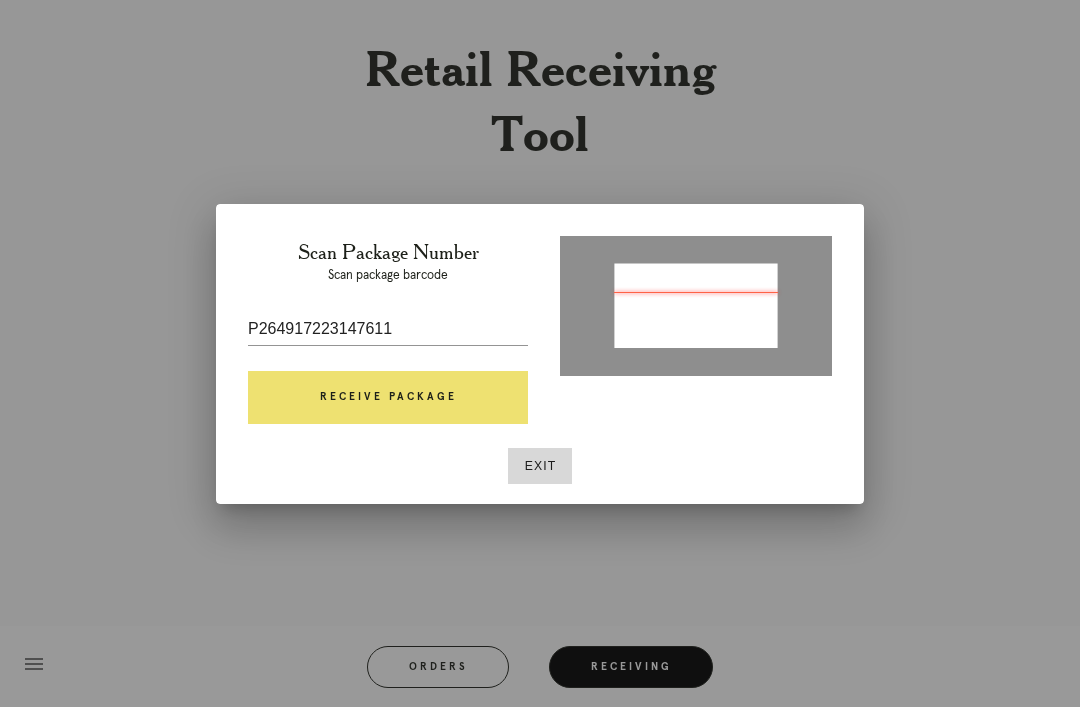 click on "Receive Package" at bounding box center (388, 398) 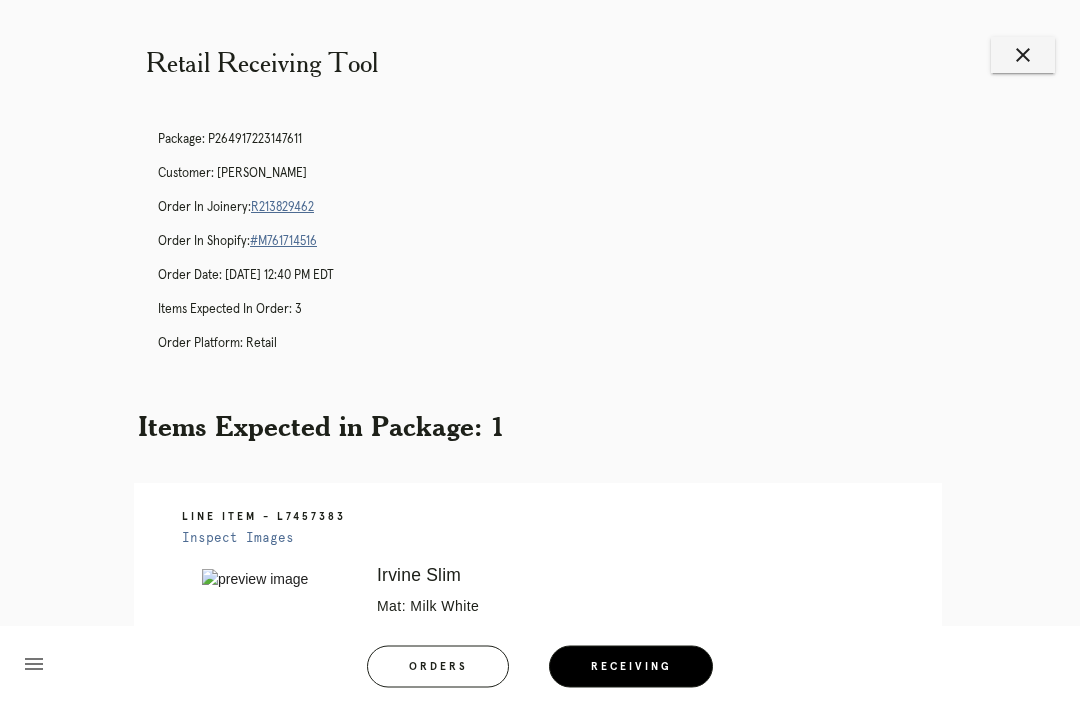 scroll, scrollTop: 3, scrollLeft: 0, axis: vertical 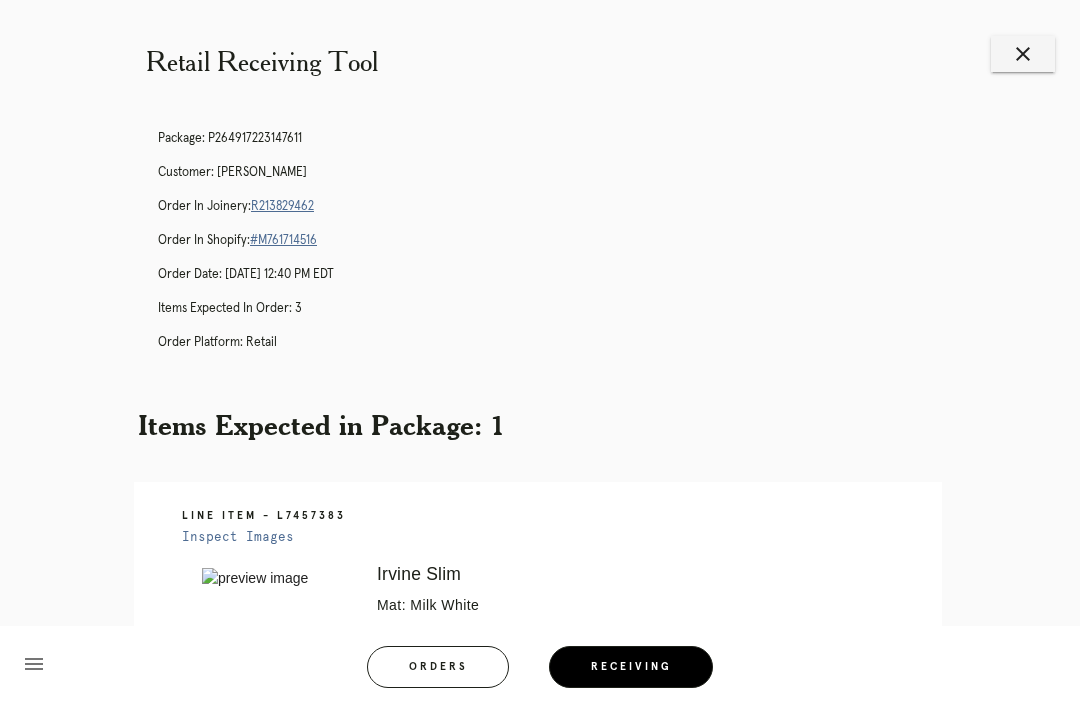 click on "R213829462" at bounding box center (282, 206) 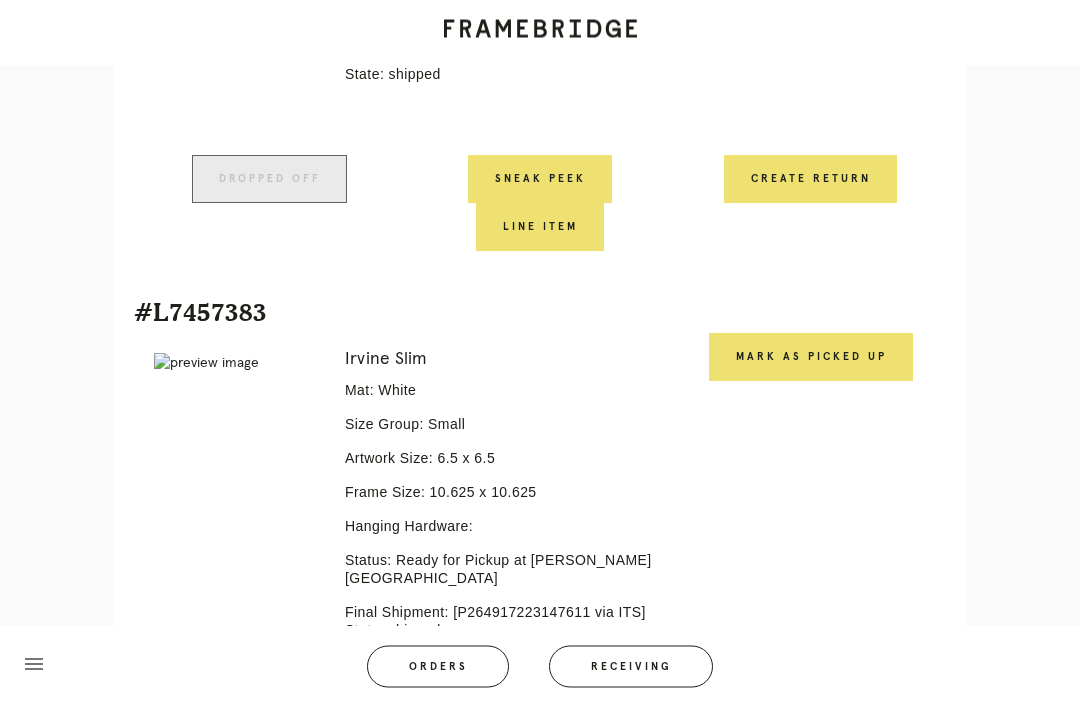 scroll, scrollTop: 1333, scrollLeft: 0, axis: vertical 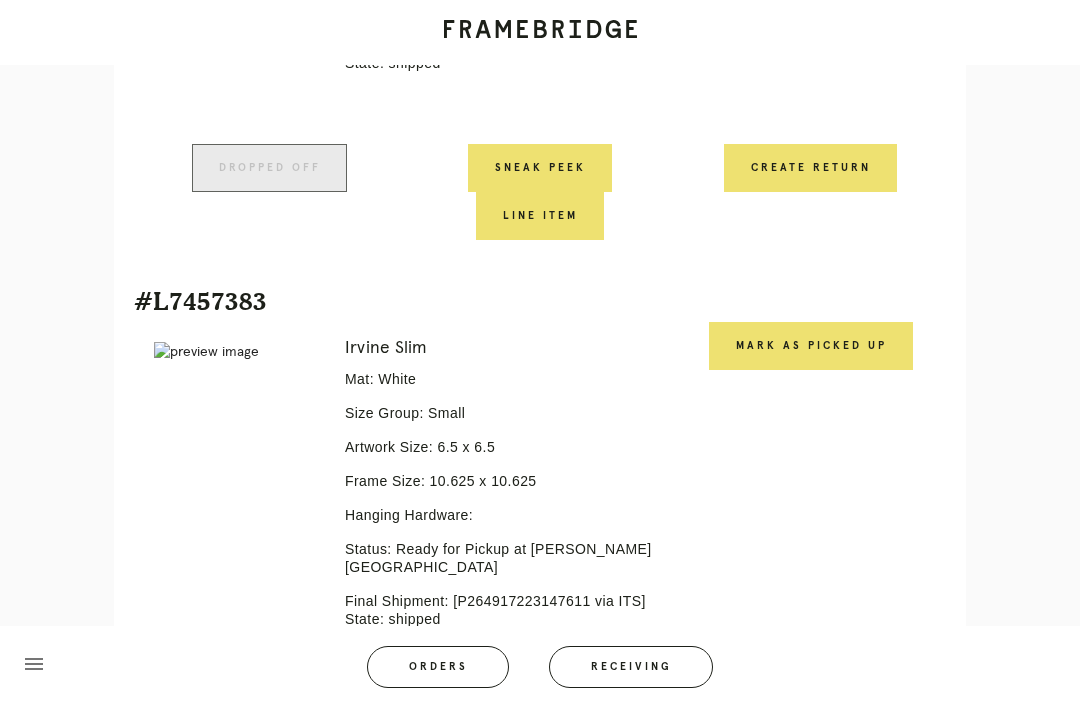 click on "Mark as Picked Up" at bounding box center [811, 346] 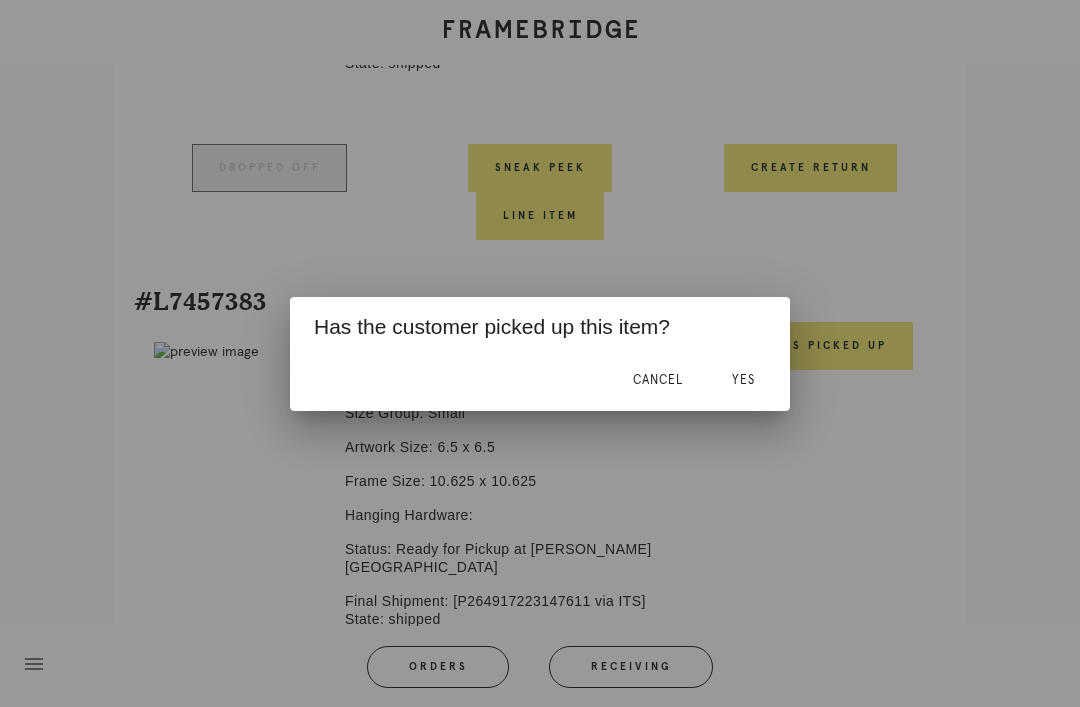 click on "Yes" at bounding box center (743, 380) 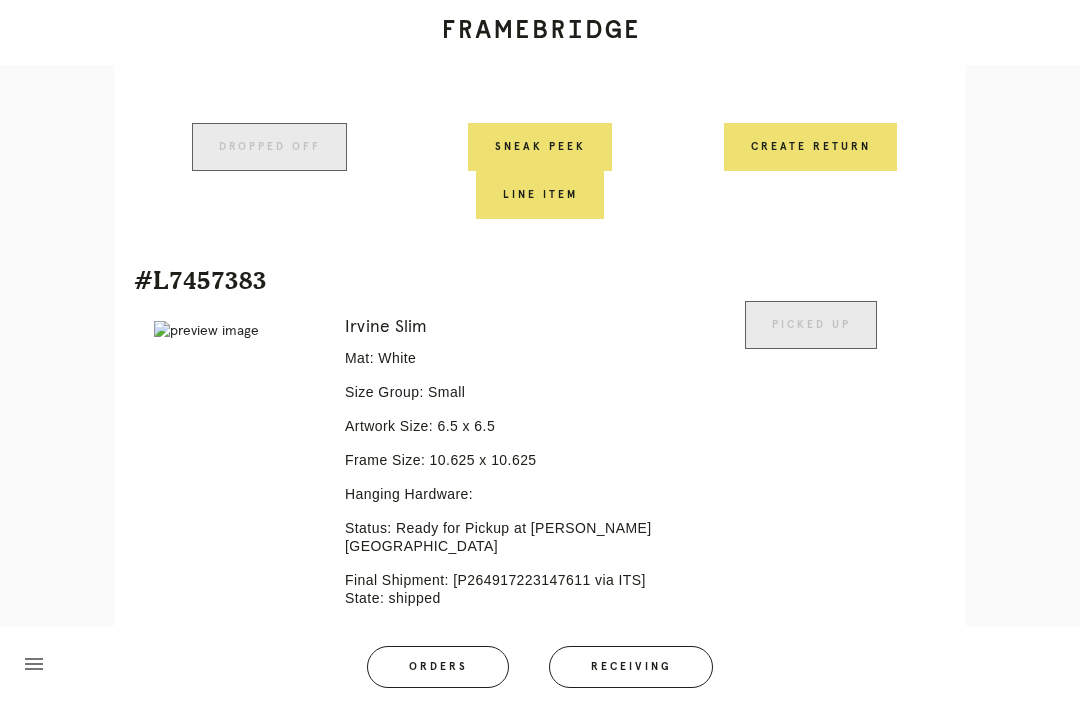 scroll, scrollTop: 1460, scrollLeft: 0, axis: vertical 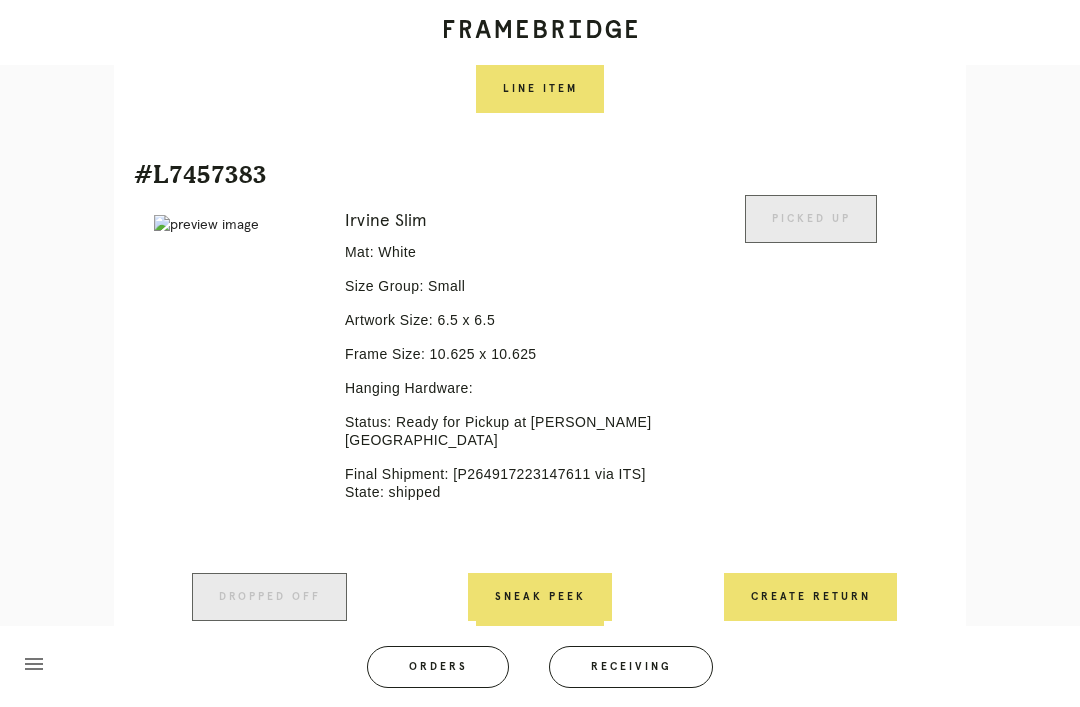 click on "Receiving" at bounding box center [631, 667] 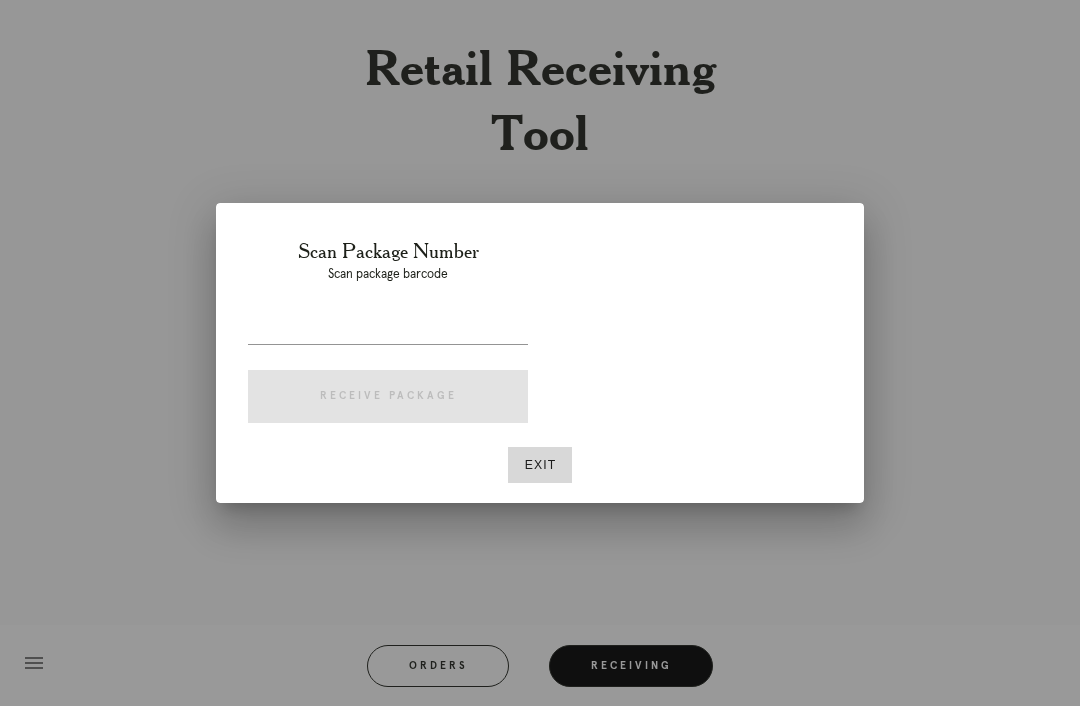 scroll, scrollTop: 64, scrollLeft: 0, axis: vertical 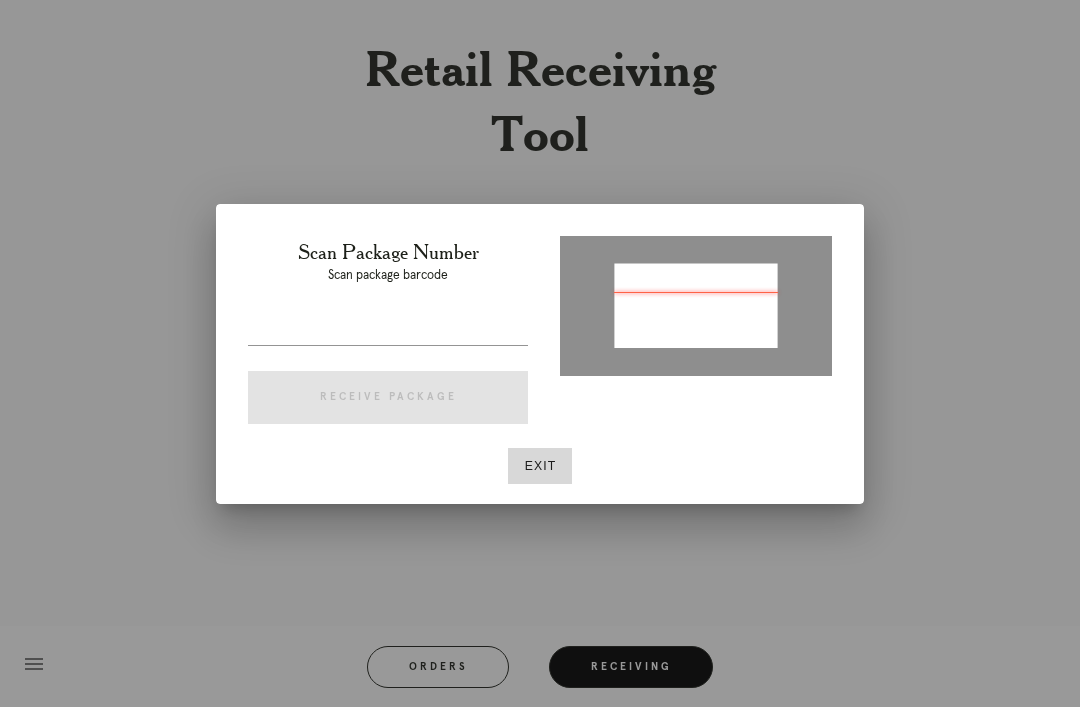 type on "P542619595631225" 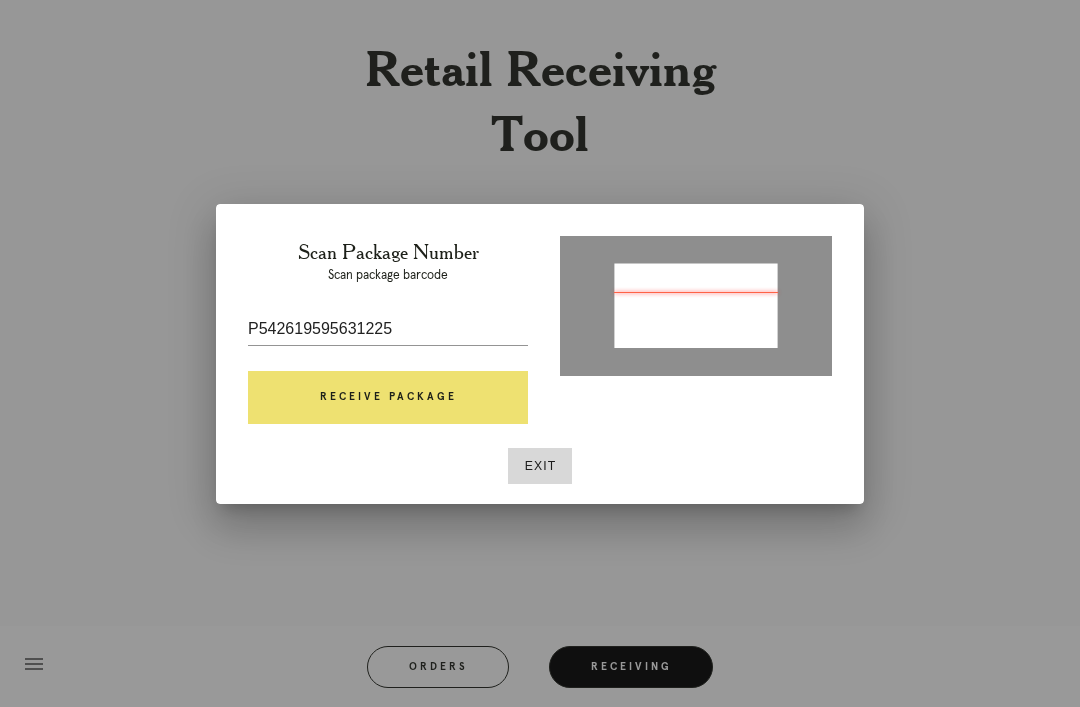 click on "Receive Package" at bounding box center [388, 398] 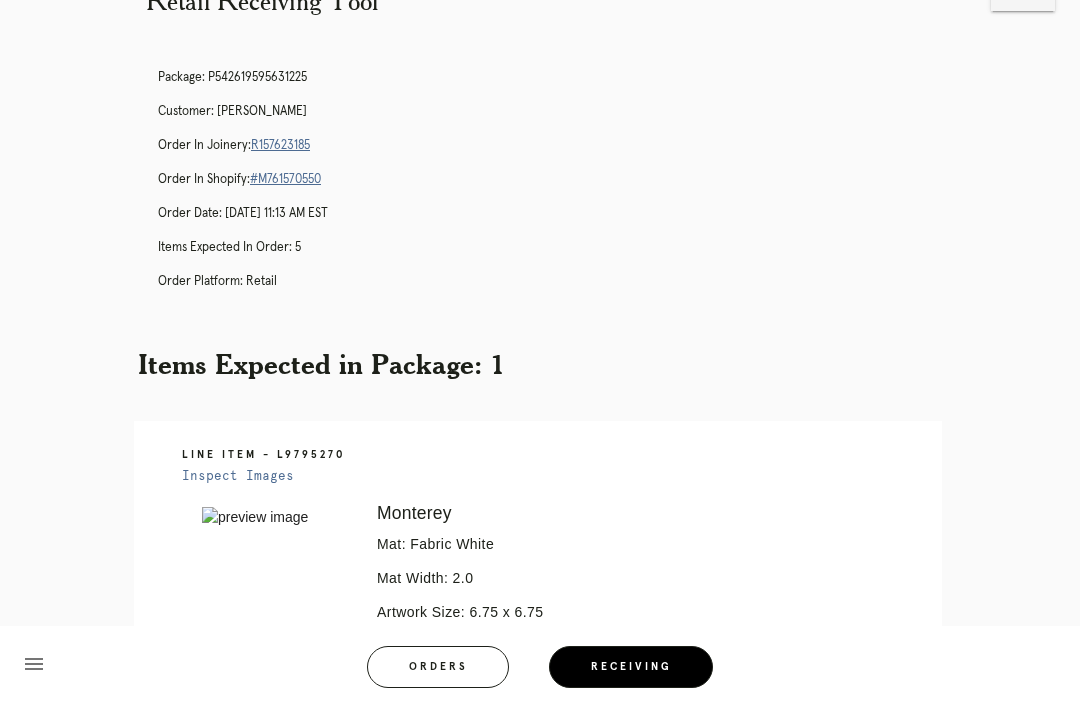click on "Orders" at bounding box center (438, 667) 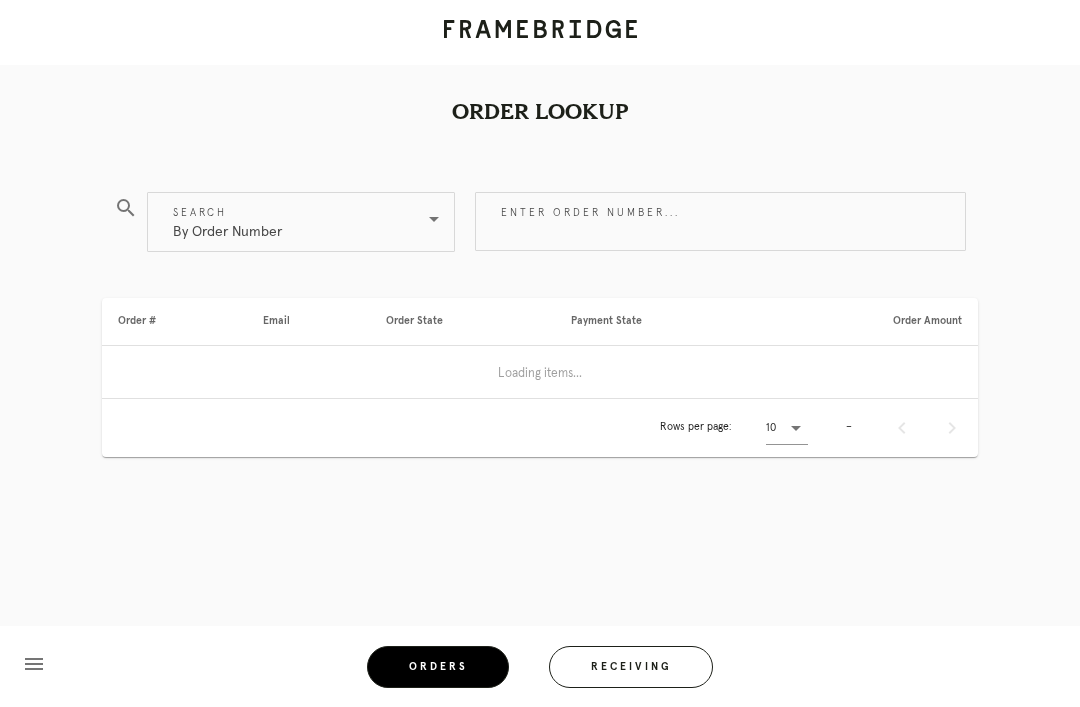 click on "Receiving" at bounding box center [631, 667] 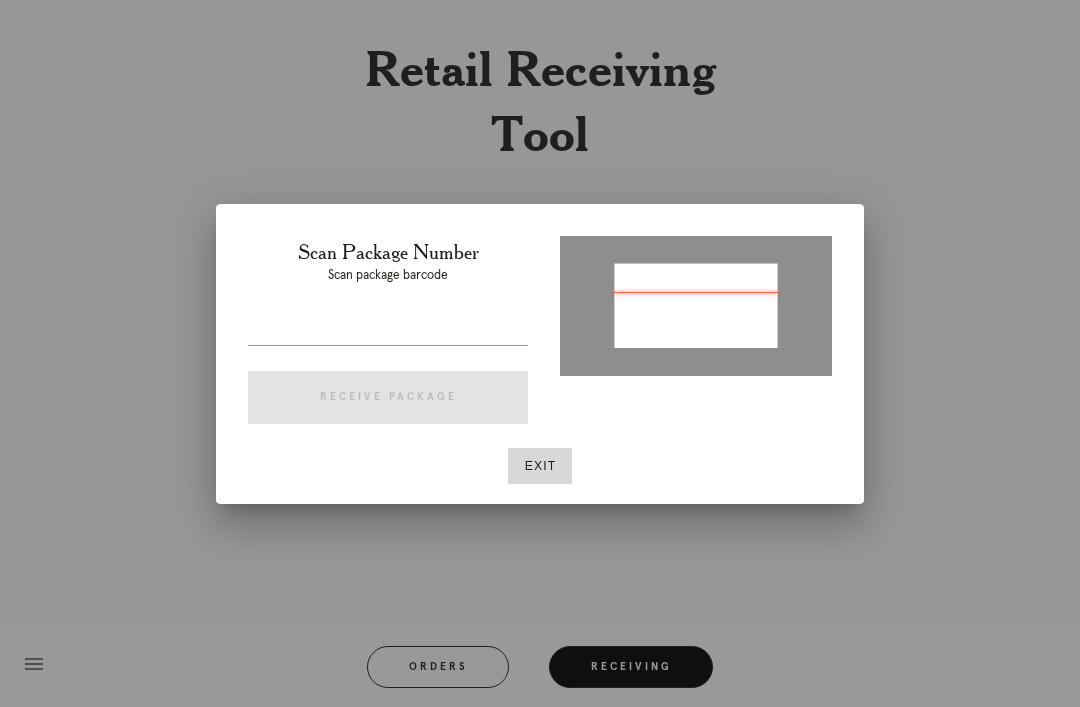 type on "P477996931350381" 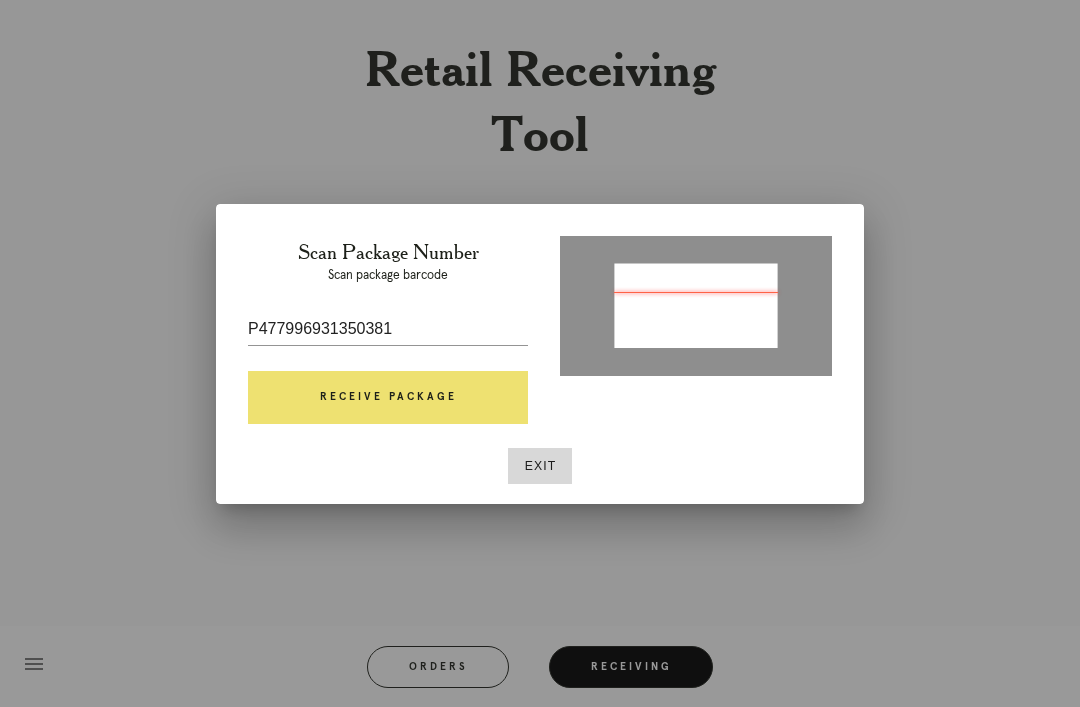 click on "Receive Package" at bounding box center [388, 398] 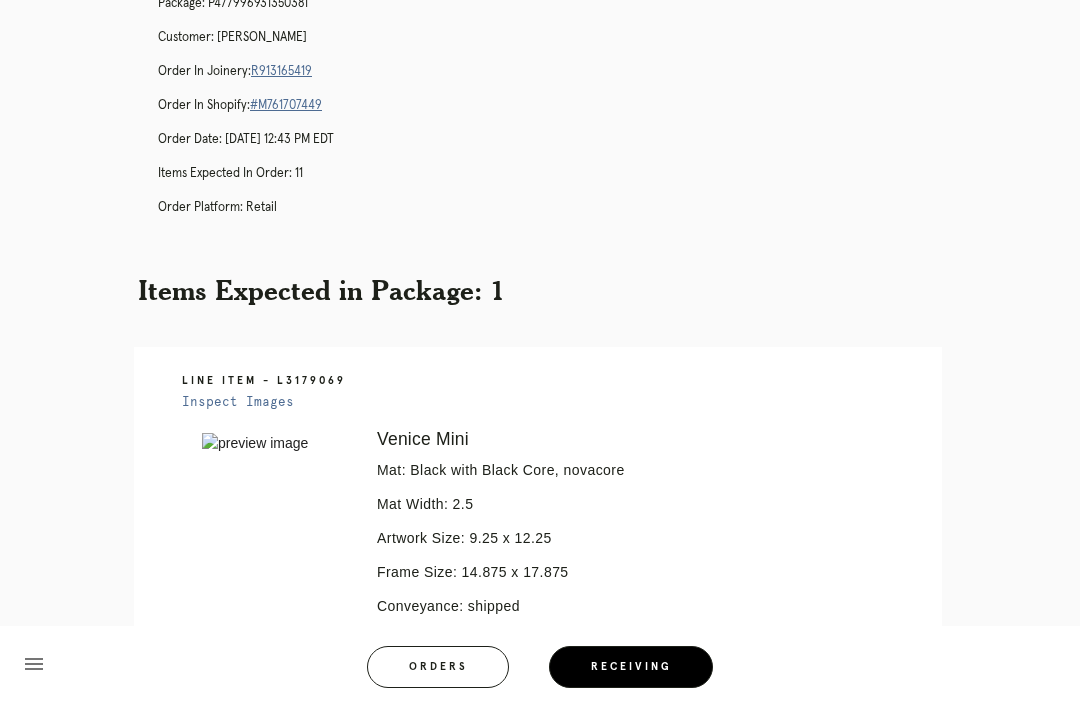 scroll, scrollTop: 0, scrollLeft: 0, axis: both 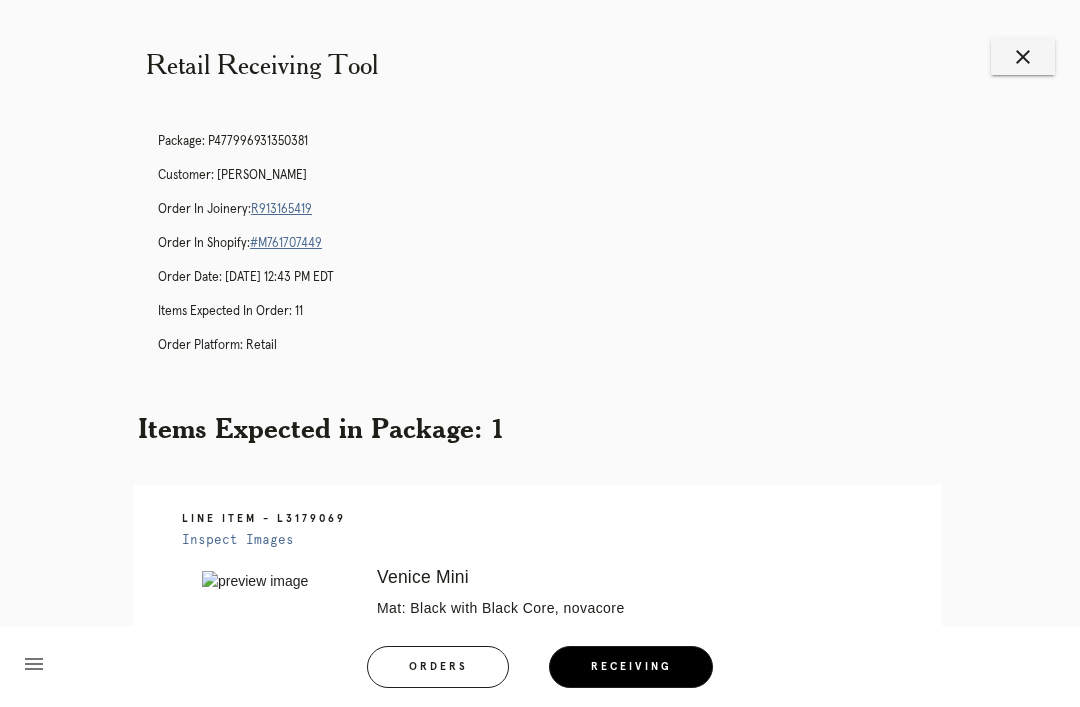 click on "R913165419" at bounding box center [281, 209] 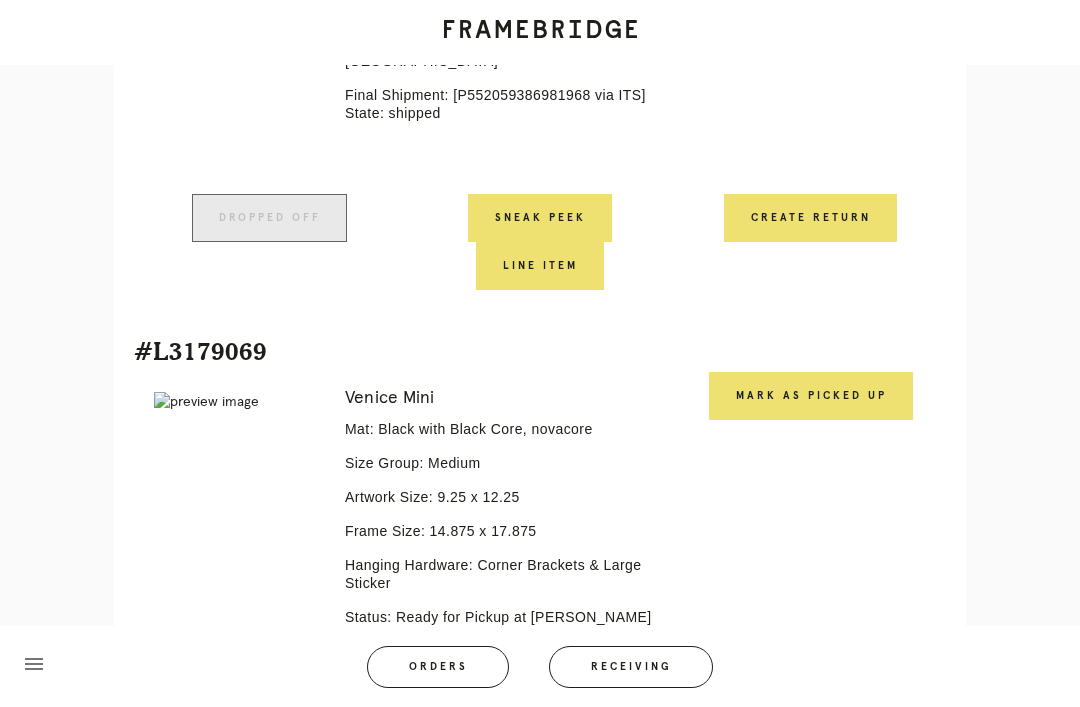 scroll, scrollTop: 5212, scrollLeft: 0, axis: vertical 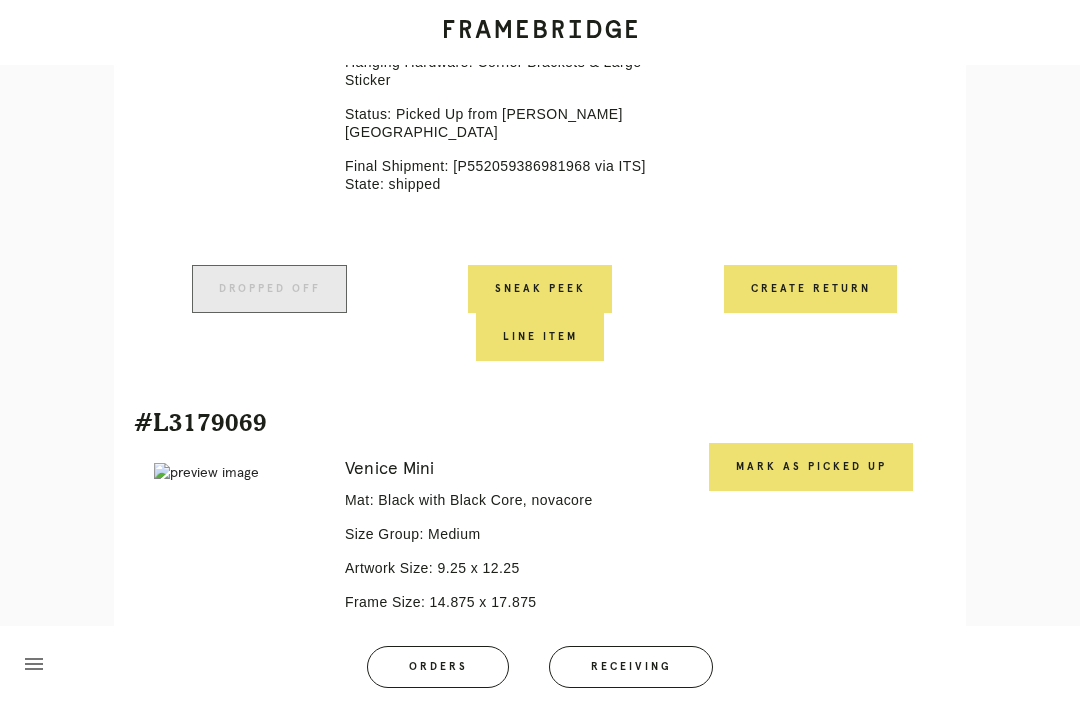 click on "Mark as Picked Up" at bounding box center [811, 467] 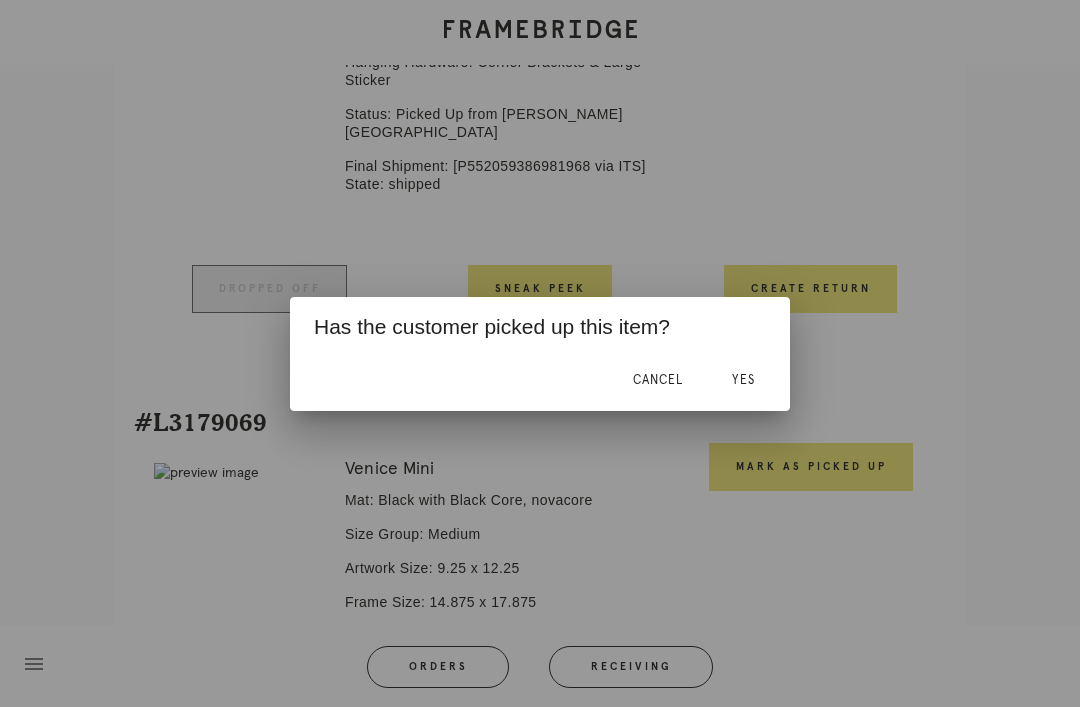 click on "Yes" at bounding box center (743, 380) 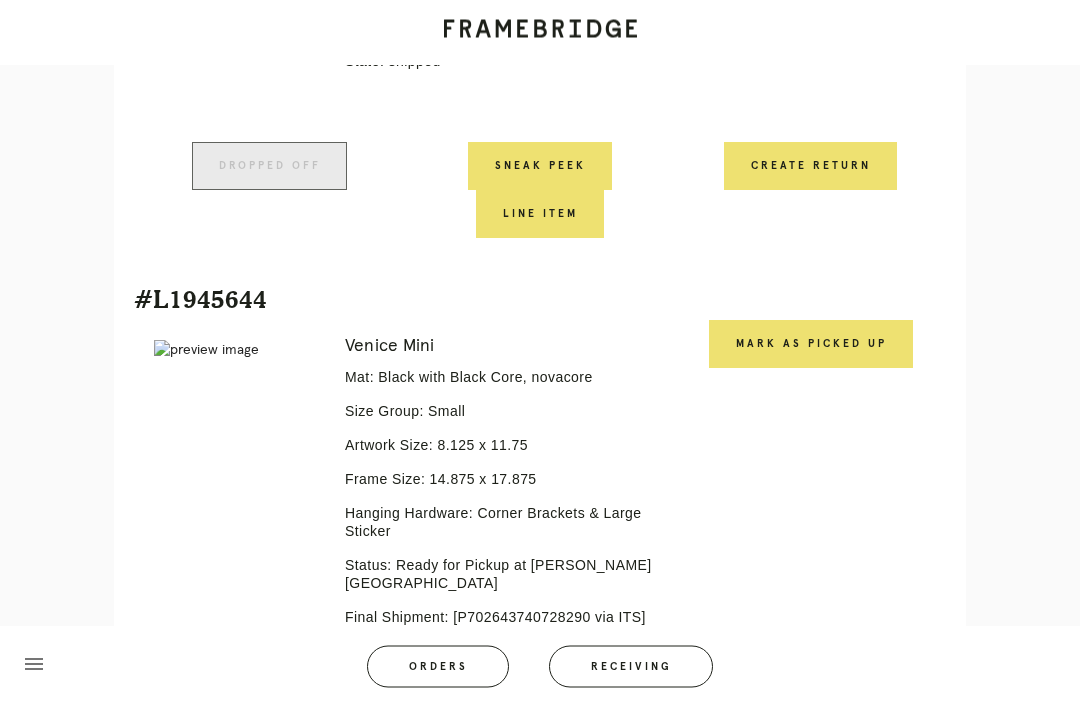 scroll, scrollTop: 4116, scrollLeft: 0, axis: vertical 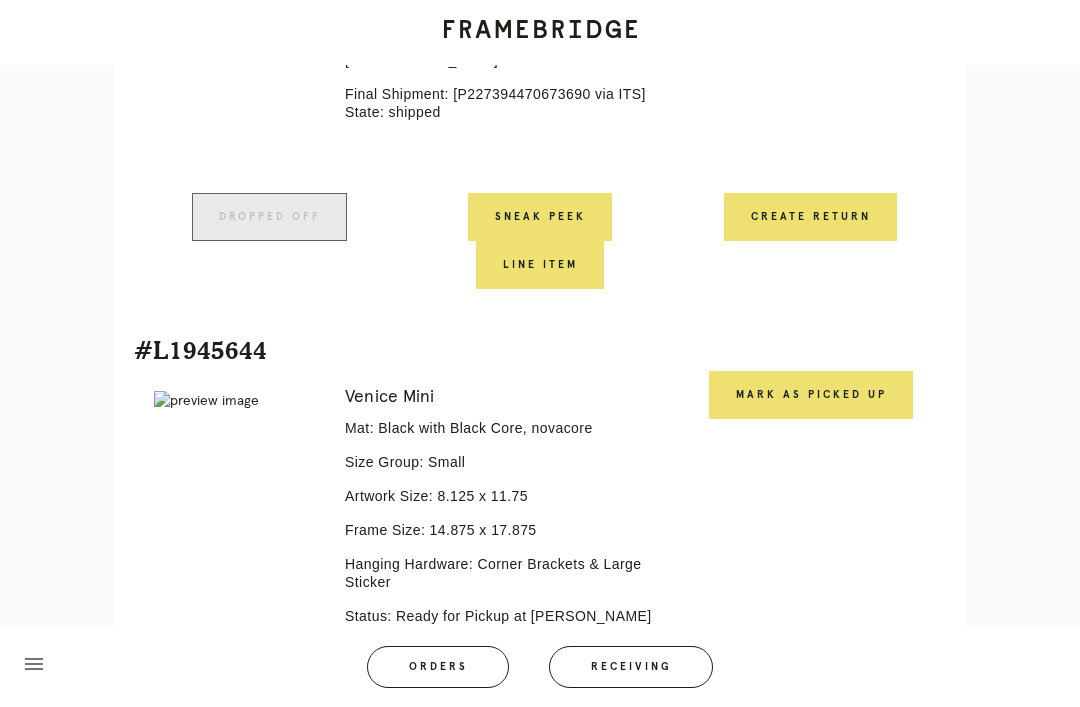 click on "Mark as Picked Up" at bounding box center [811, 395] 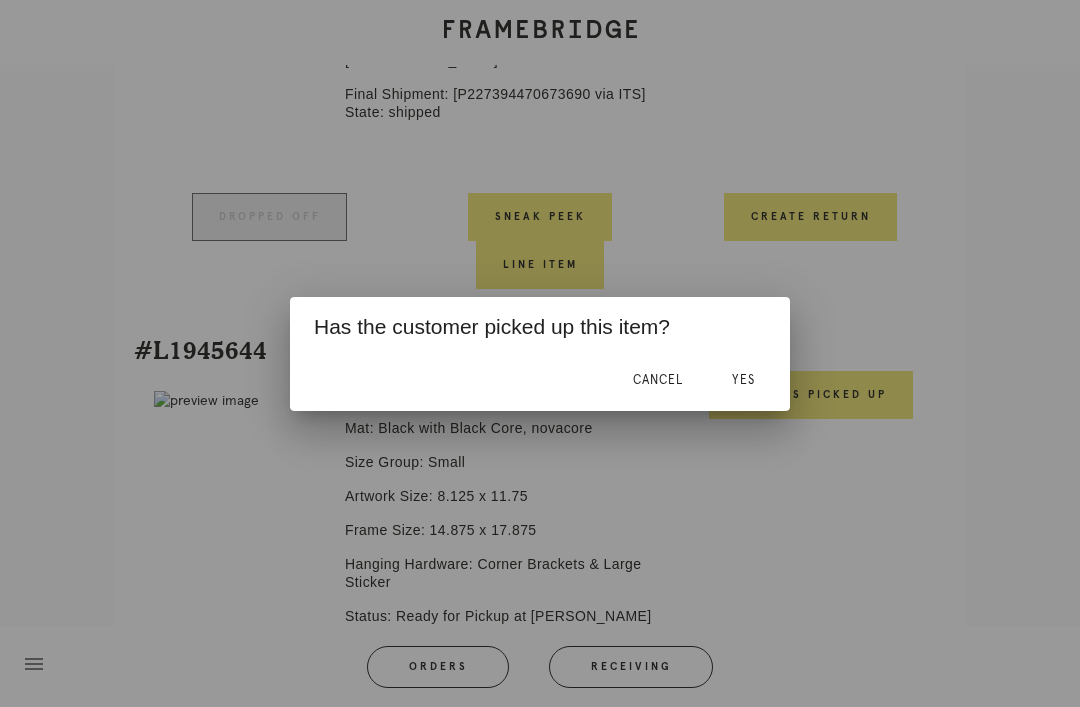 click on "Yes" at bounding box center (743, 381) 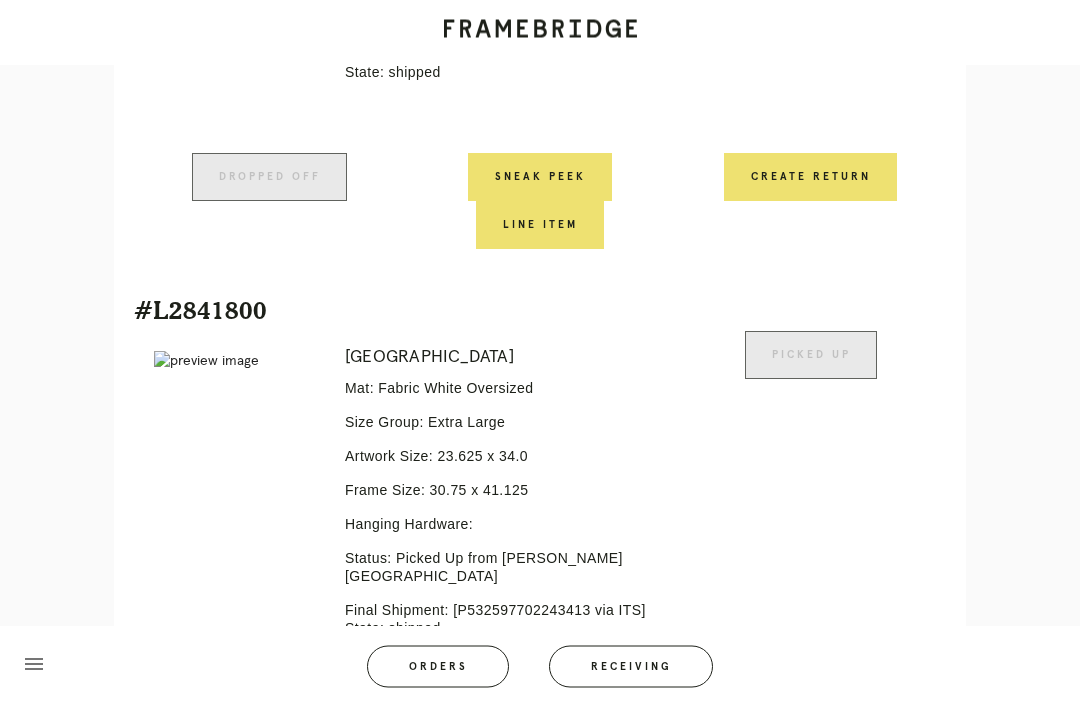 scroll, scrollTop: 5902, scrollLeft: 0, axis: vertical 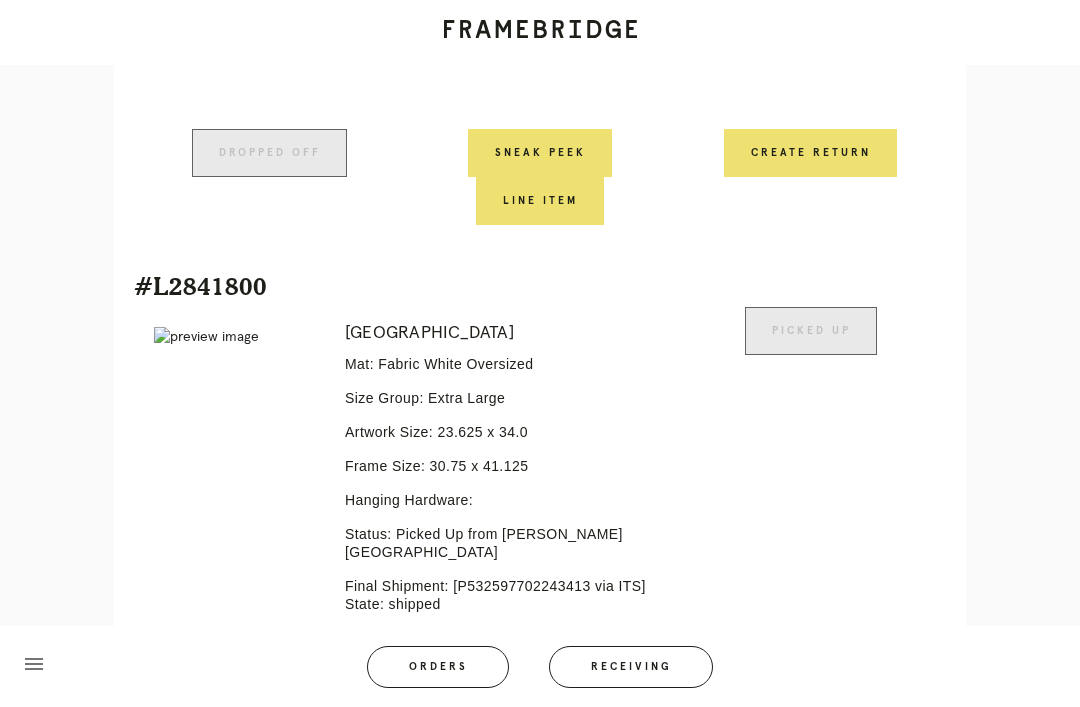 click on "Receiving" at bounding box center (631, 667) 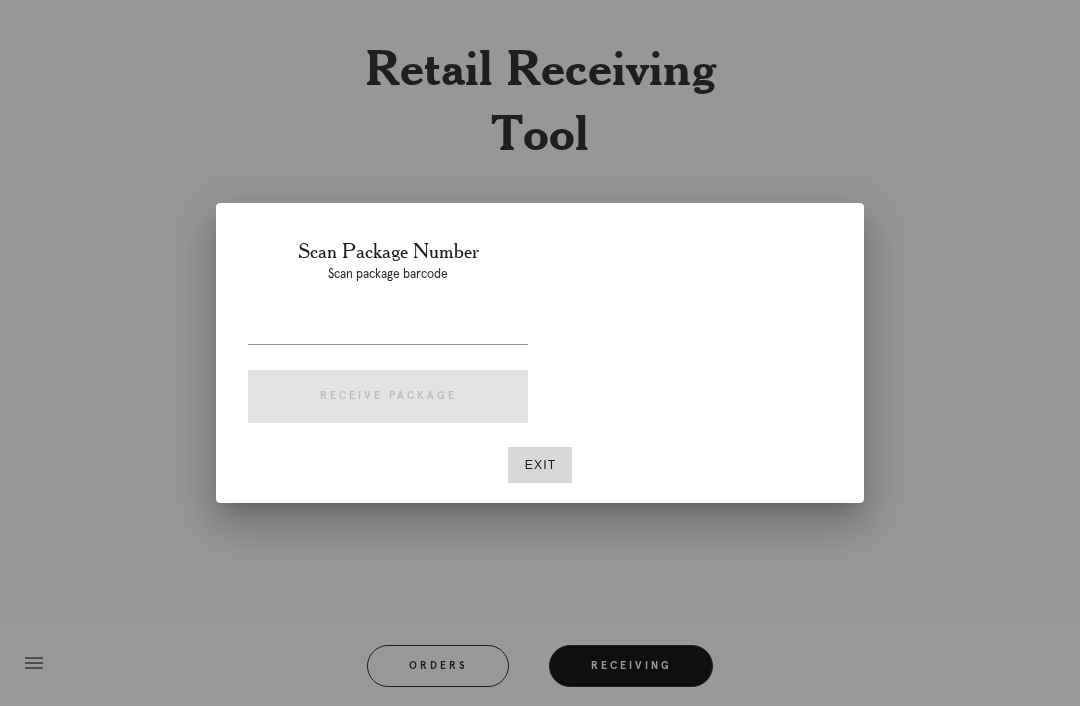 scroll, scrollTop: 64, scrollLeft: 0, axis: vertical 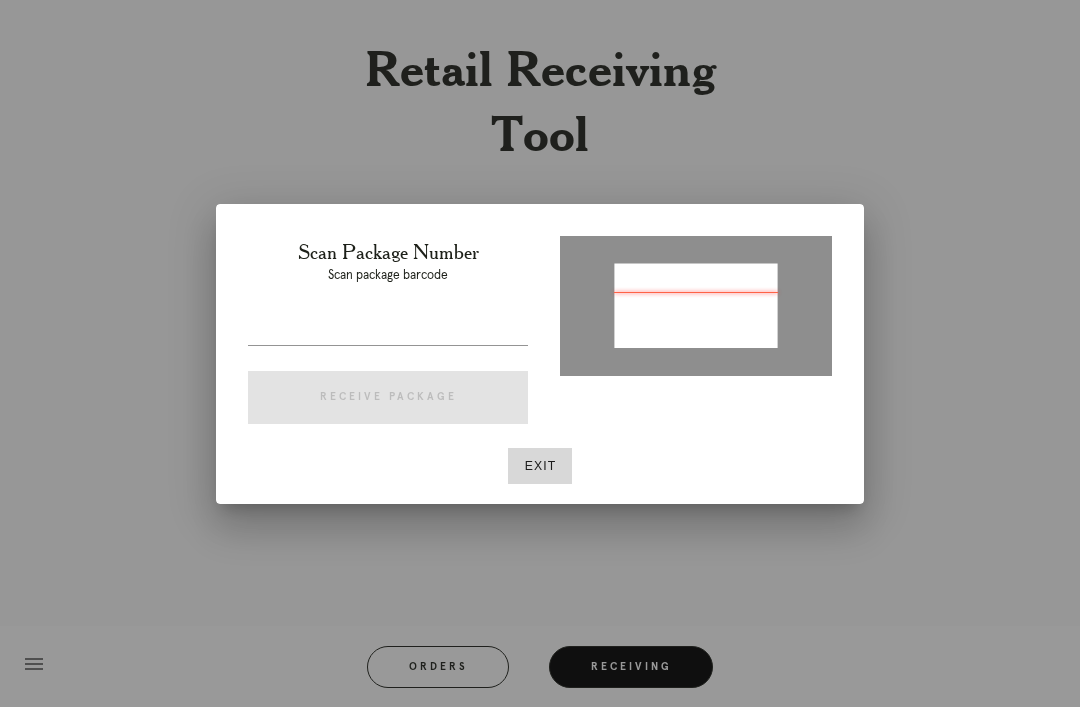 type on "P542619595631225" 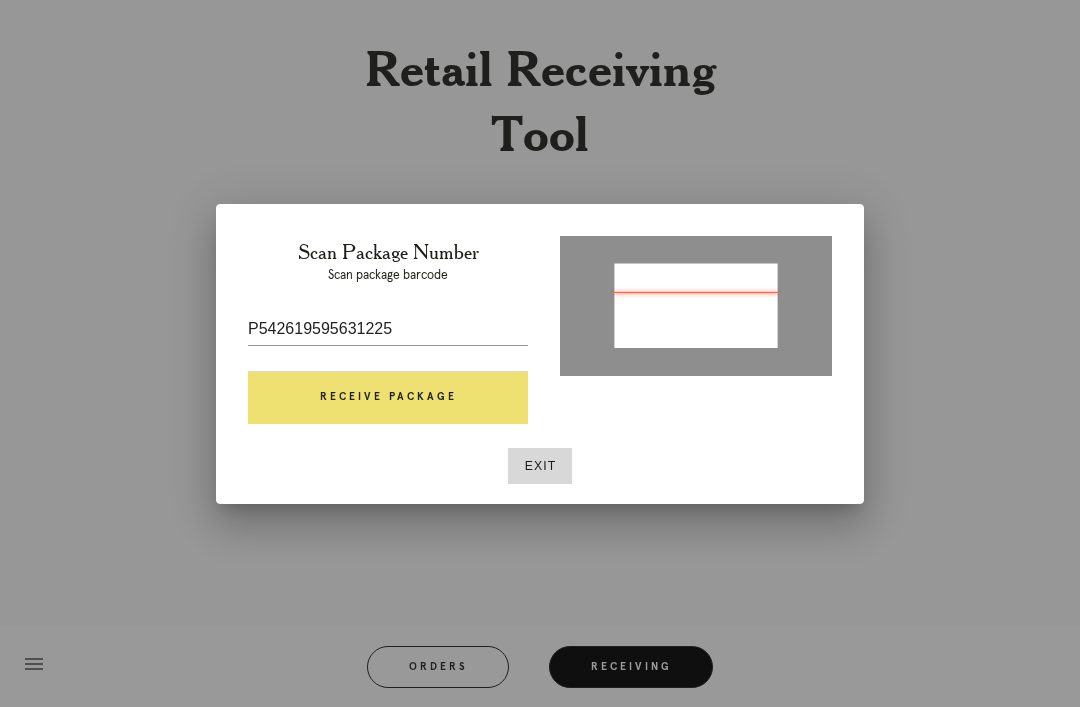 click on "Receive Package" at bounding box center [388, 398] 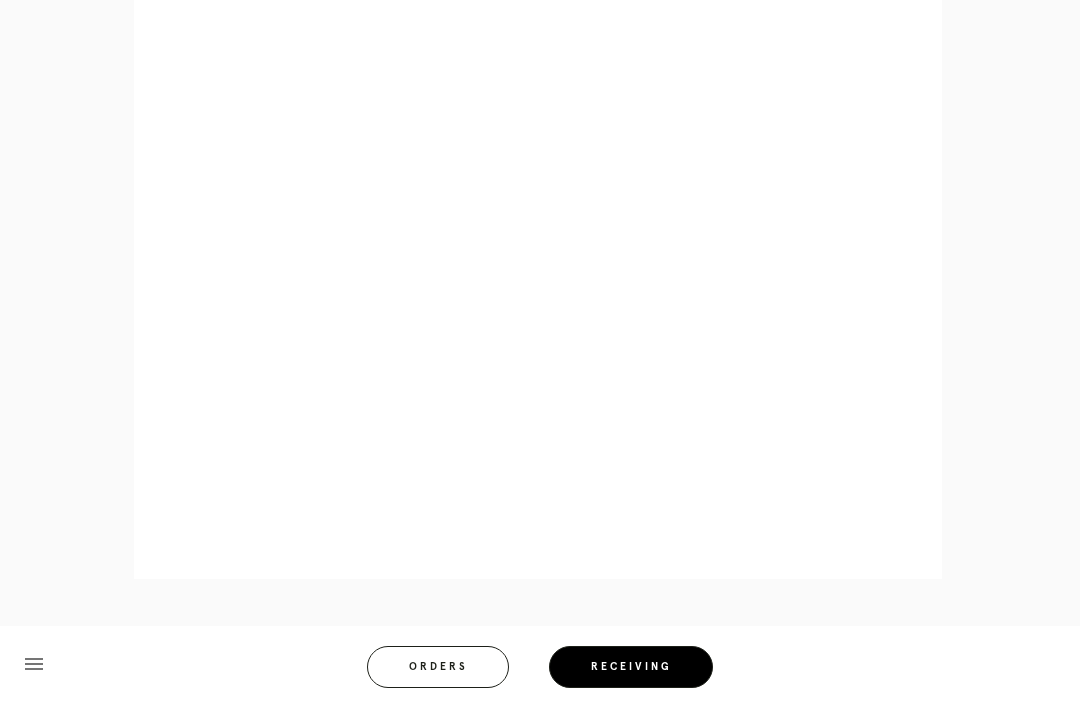 scroll, scrollTop: 1102, scrollLeft: 0, axis: vertical 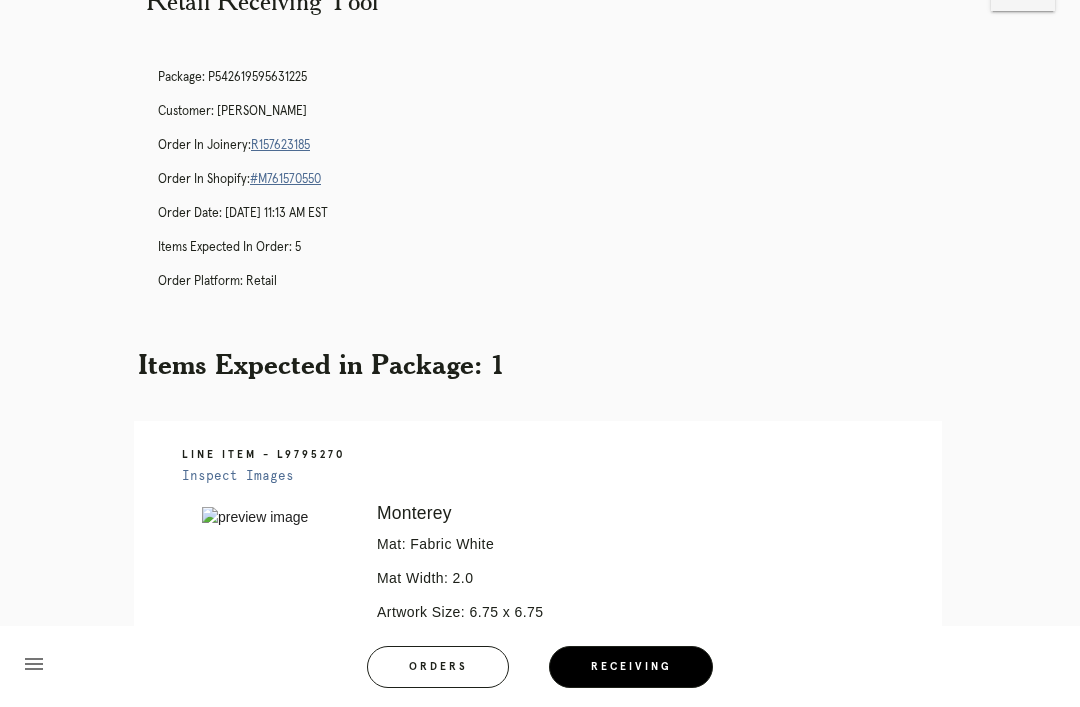 click on "Orders" at bounding box center (438, 667) 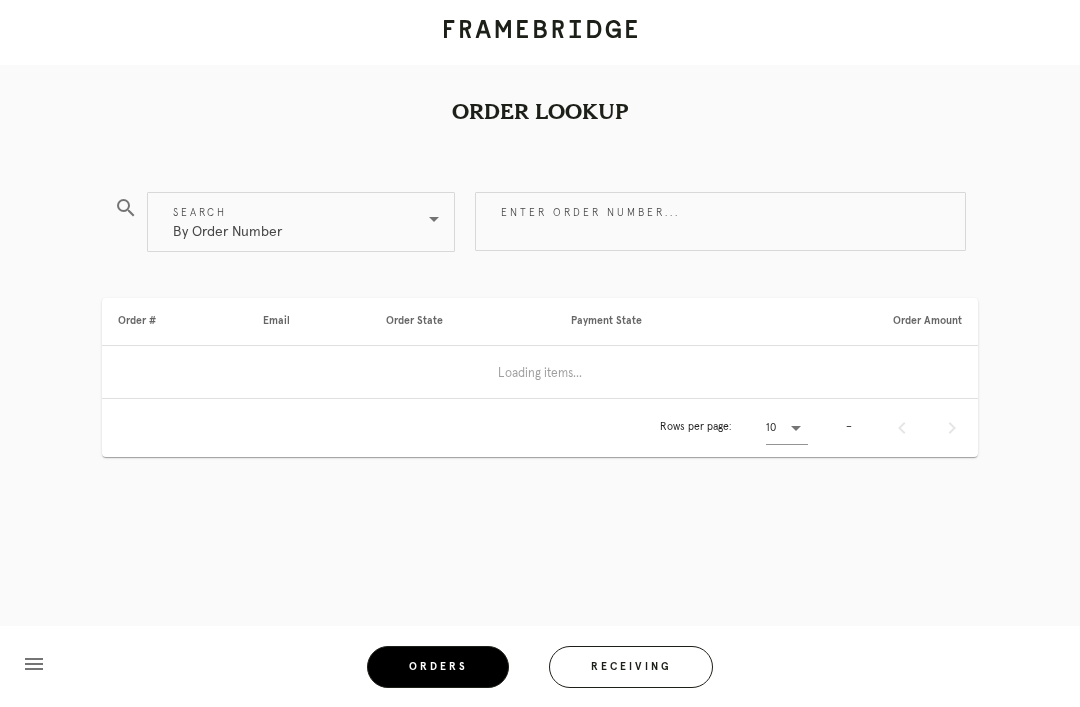 click on "Receiving" at bounding box center (631, 667) 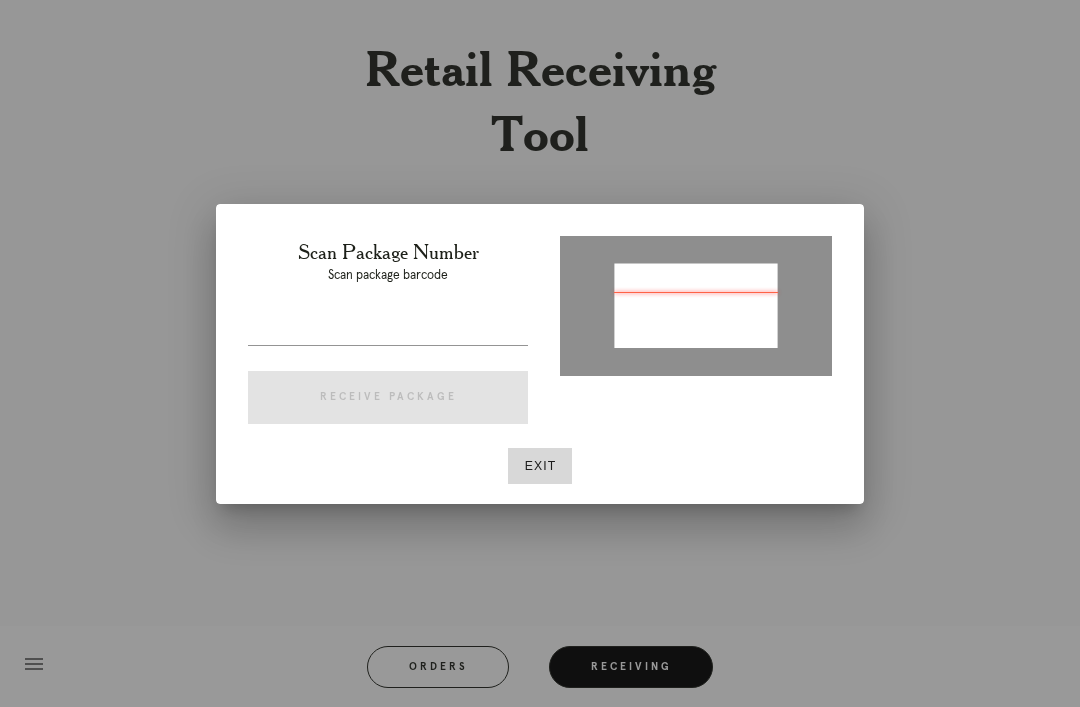 type on "P805274856177964" 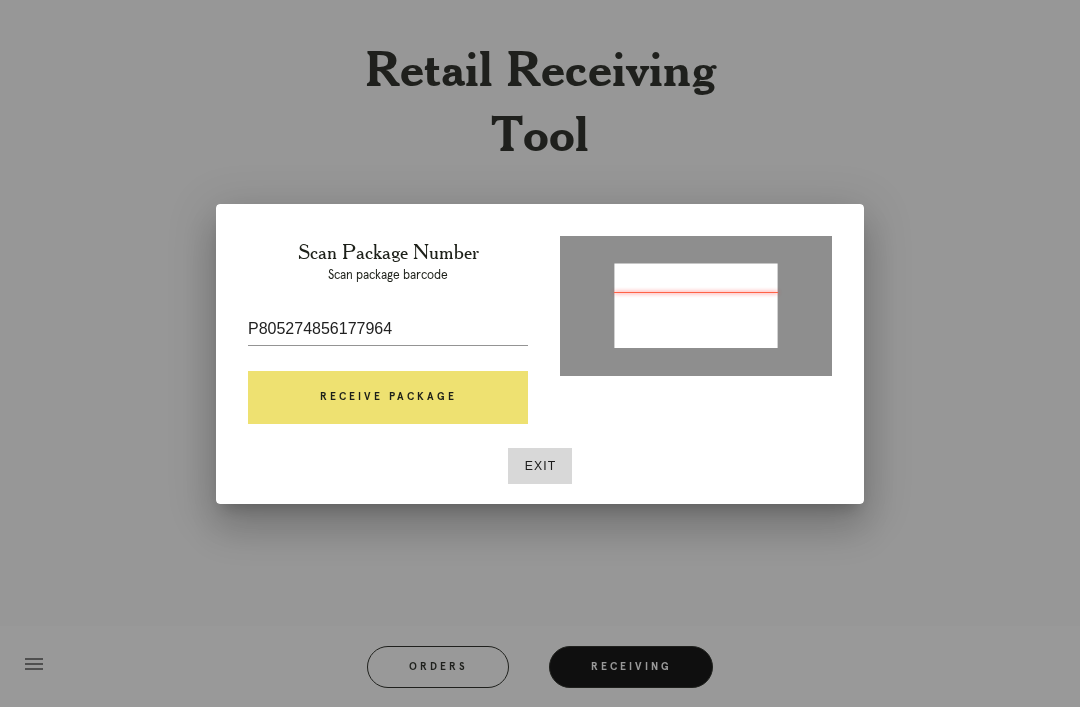 click on "Receive Package" at bounding box center [388, 398] 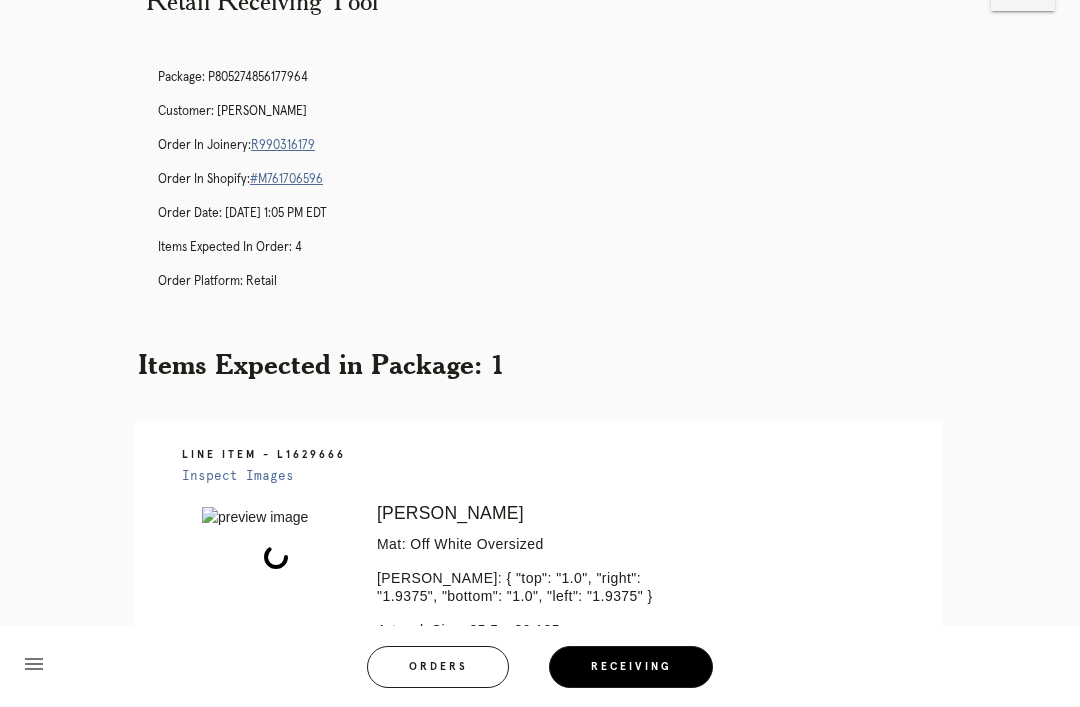 click on "R990316179" at bounding box center [283, 145] 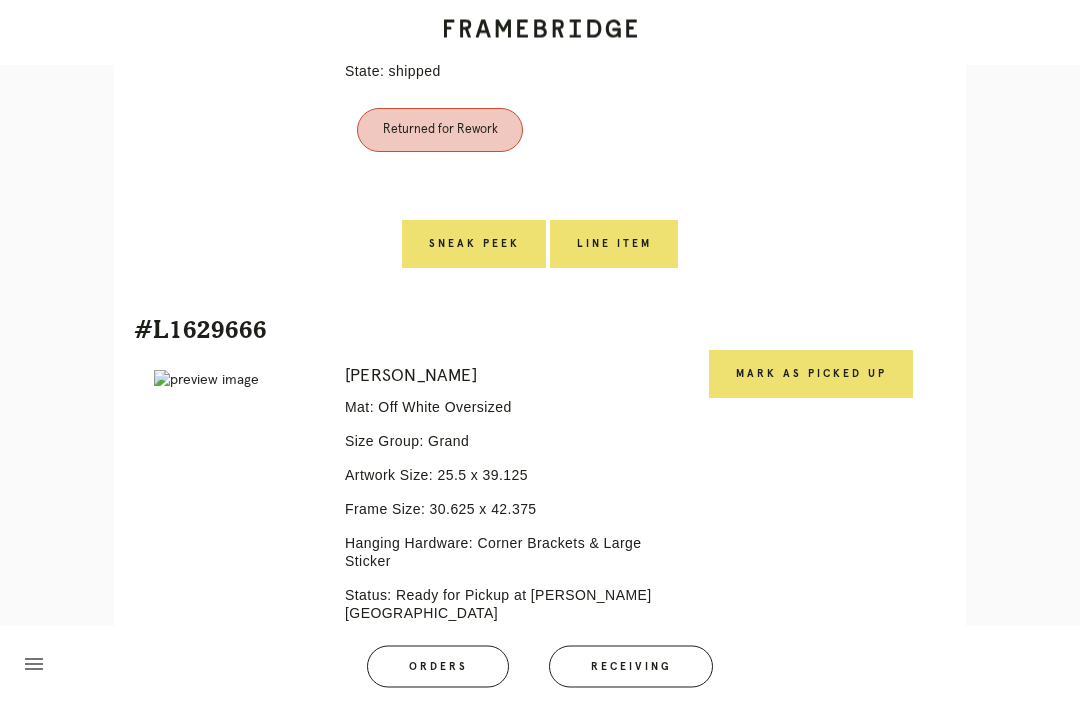 scroll, scrollTop: 981, scrollLeft: 0, axis: vertical 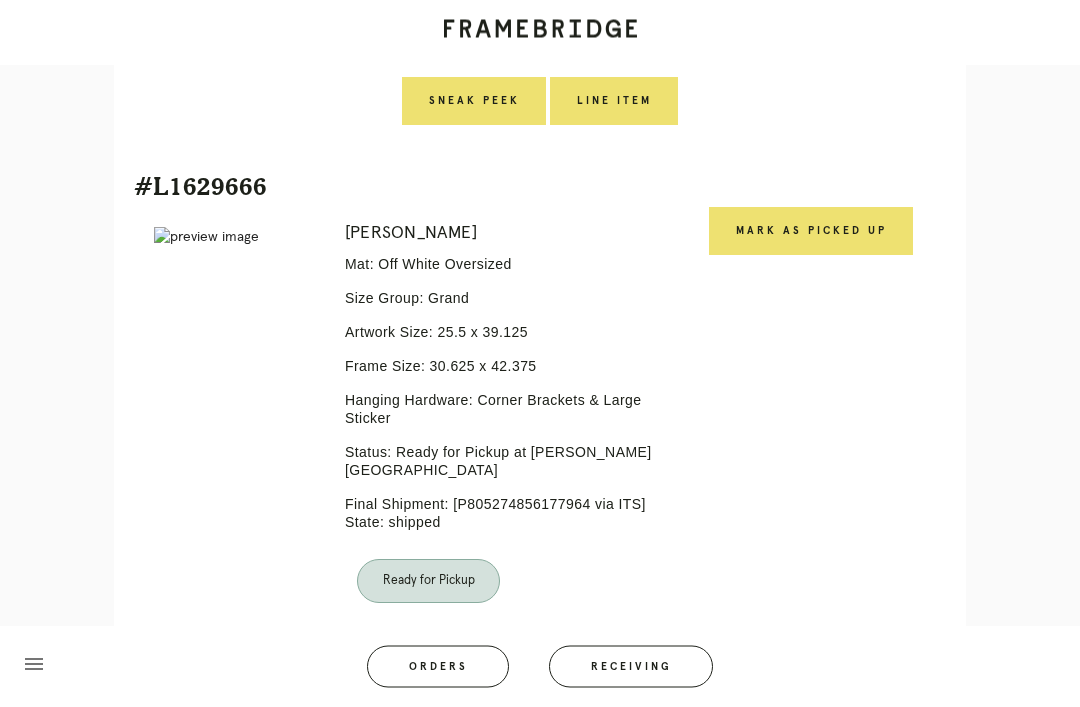 click on "Mark as Picked Up" at bounding box center (811, 232) 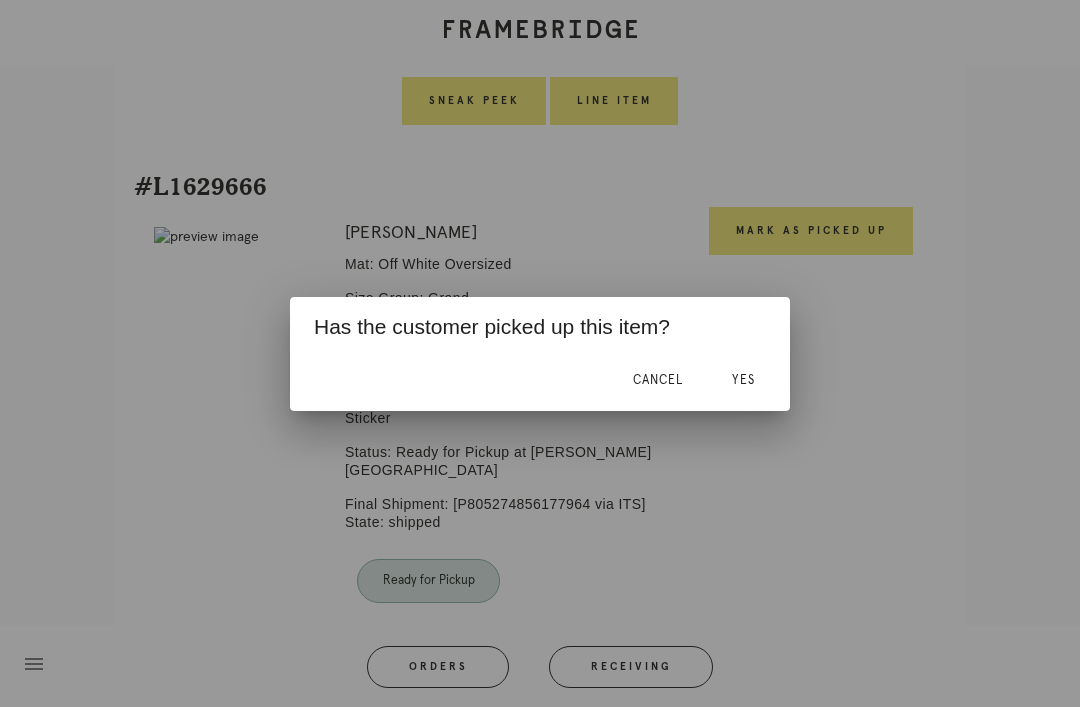click on "Yes" at bounding box center [743, 381] 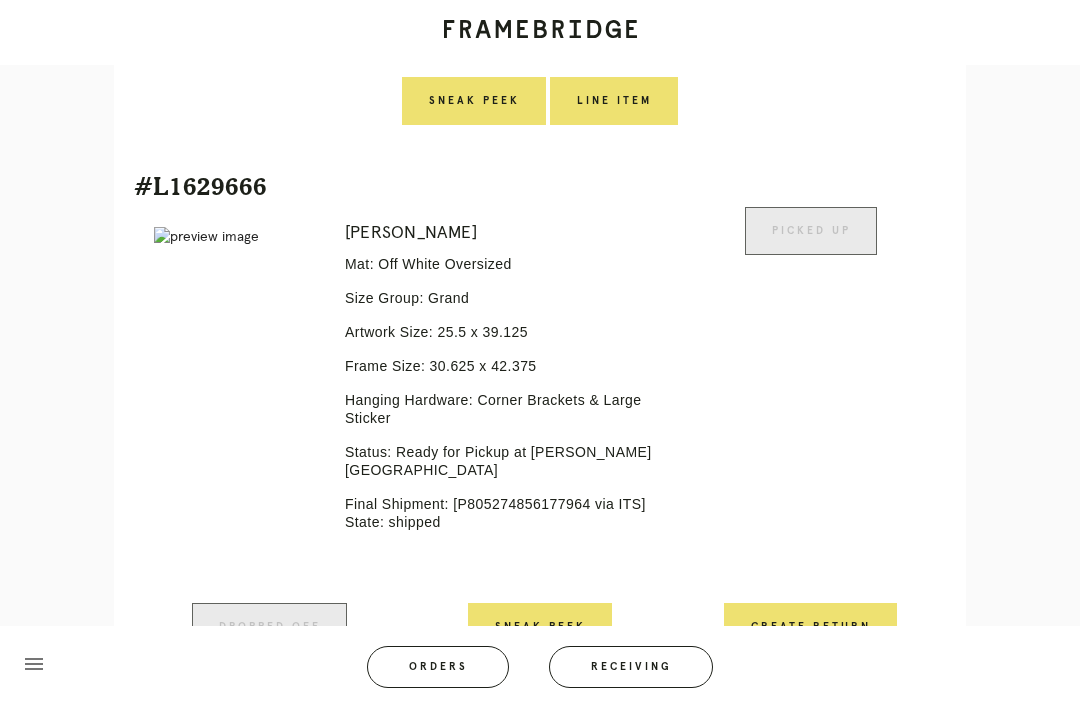 click on "Receiving" at bounding box center [631, 667] 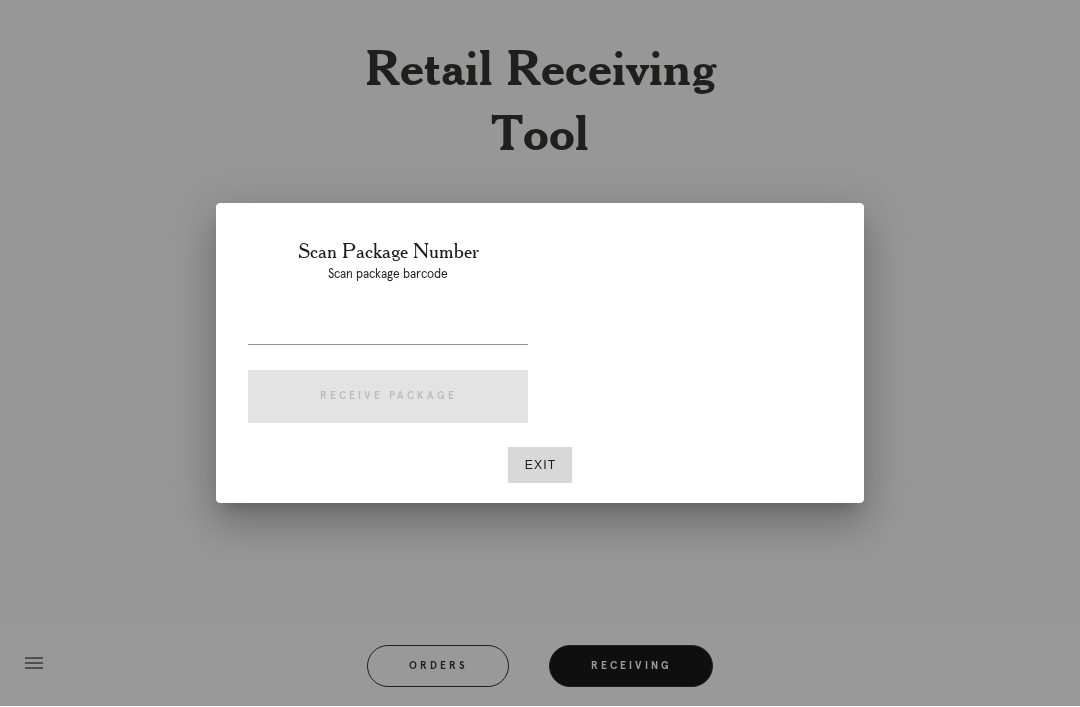 scroll, scrollTop: 64, scrollLeft: 0, axis: vertical 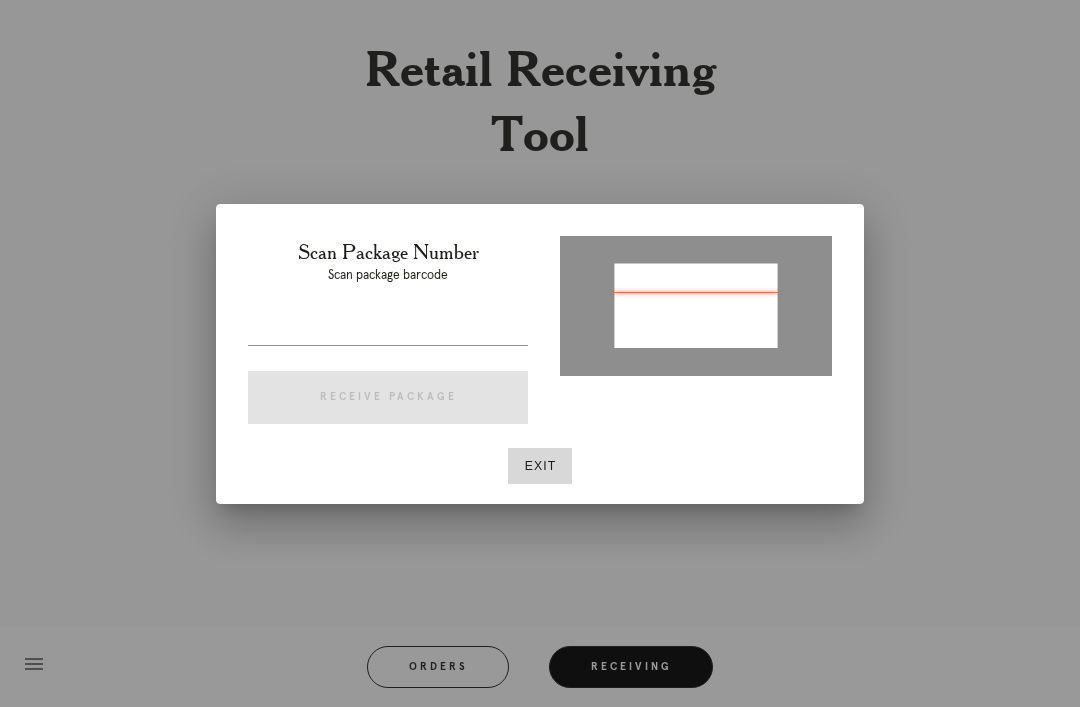 type on "P542619595631225" 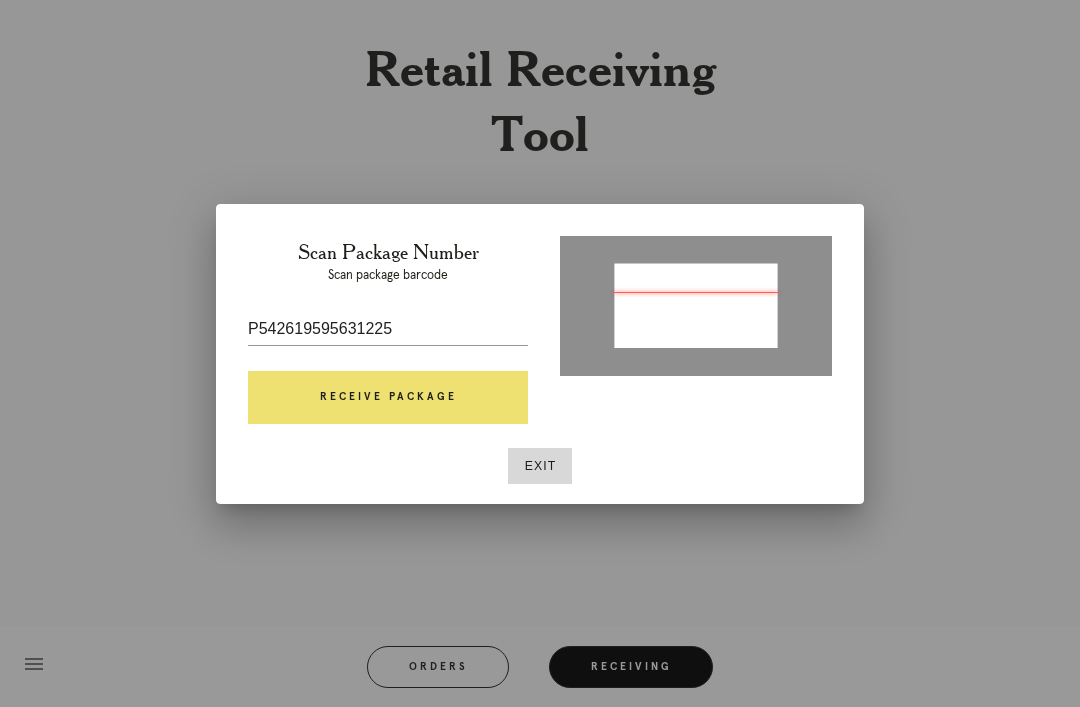 click on "Receive Package" at bounding box center [388, 398] 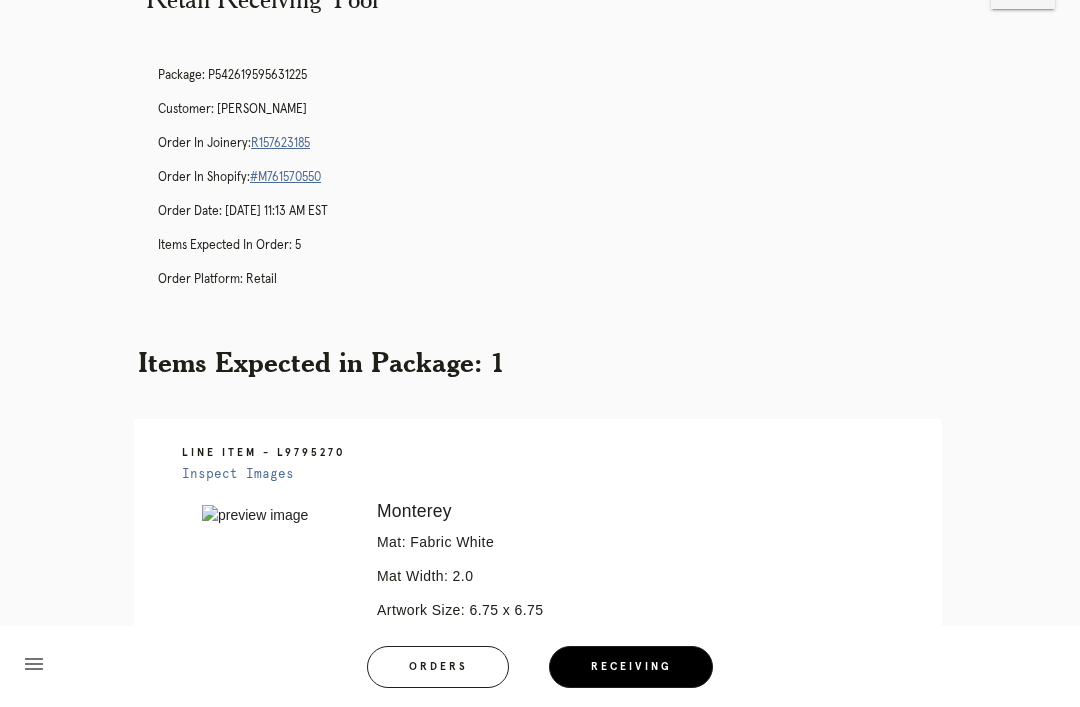 scroll, scrollTop: 63, scrollLeft: 0, axis: vertical 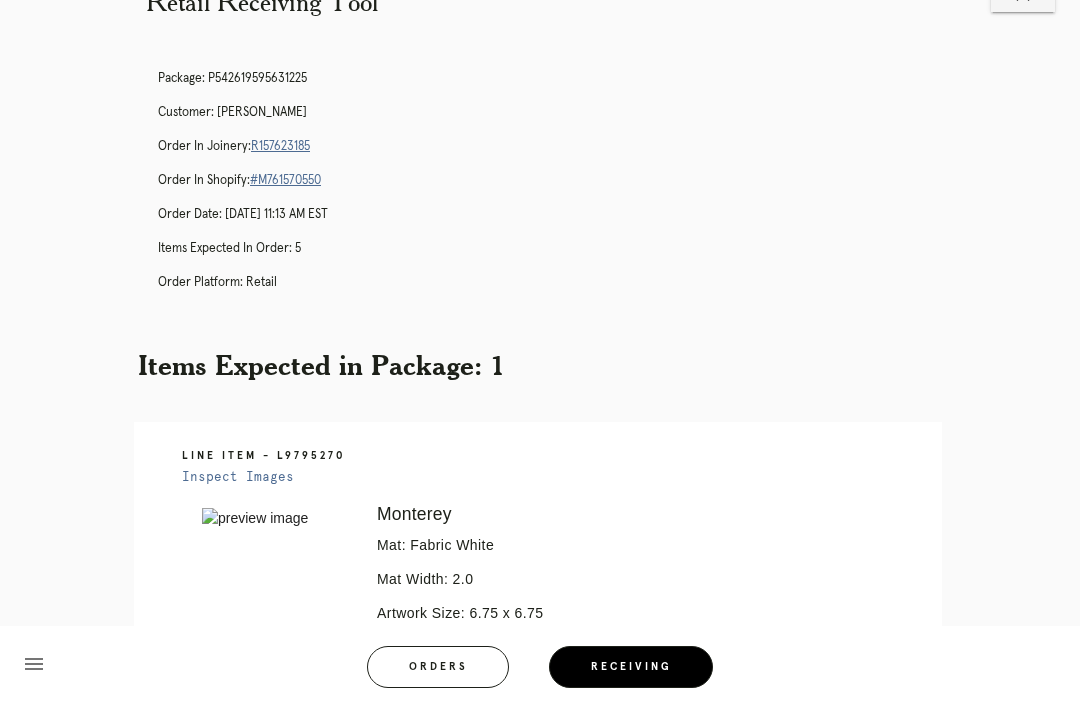 click on "R157623185" at bounding box center [280, 146] 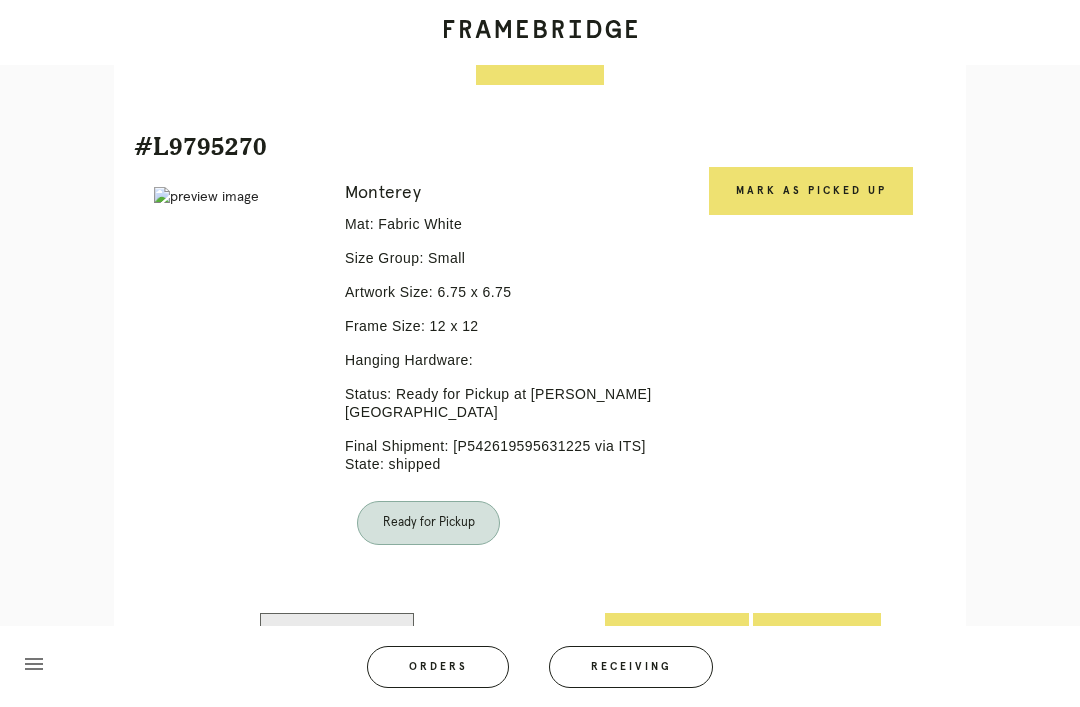 scroll, scrollTop: 2041, scrollLeft: 0, axis: vertical 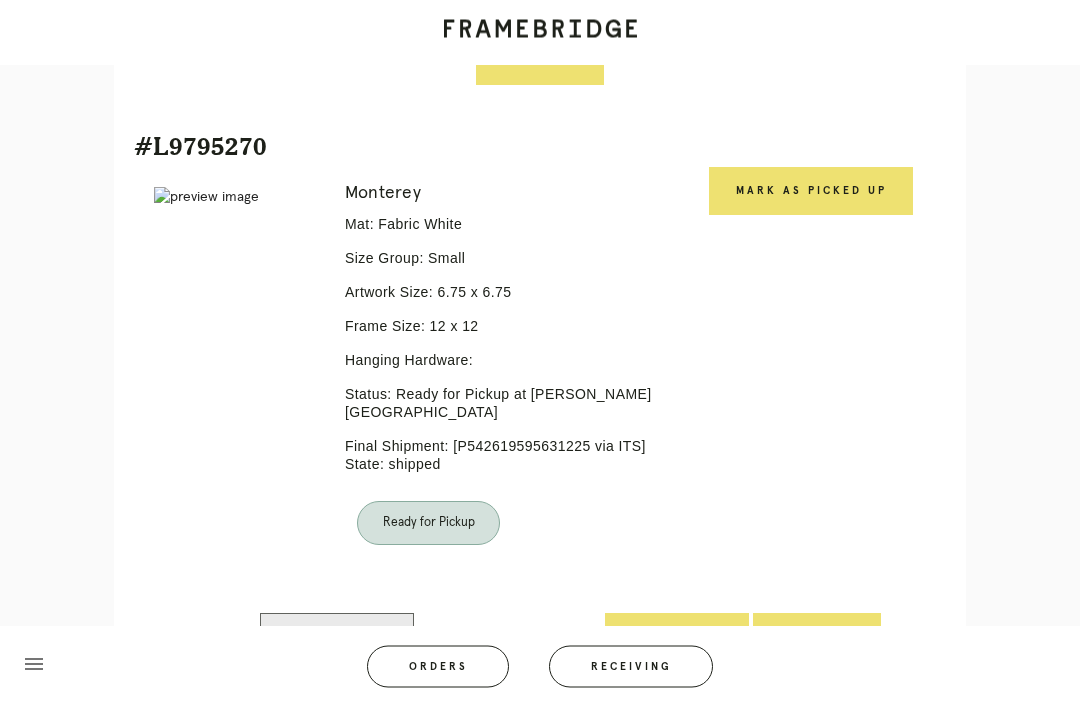 click on "Receiving" at bounding box center [631, 667] 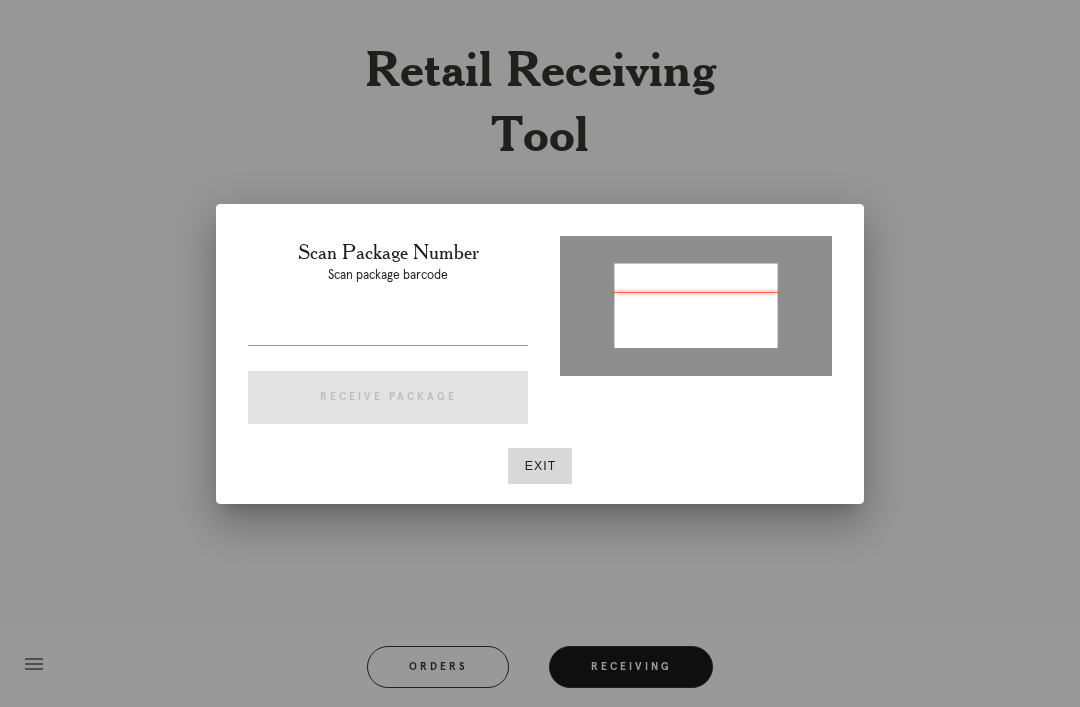 type on "P402978053500109" 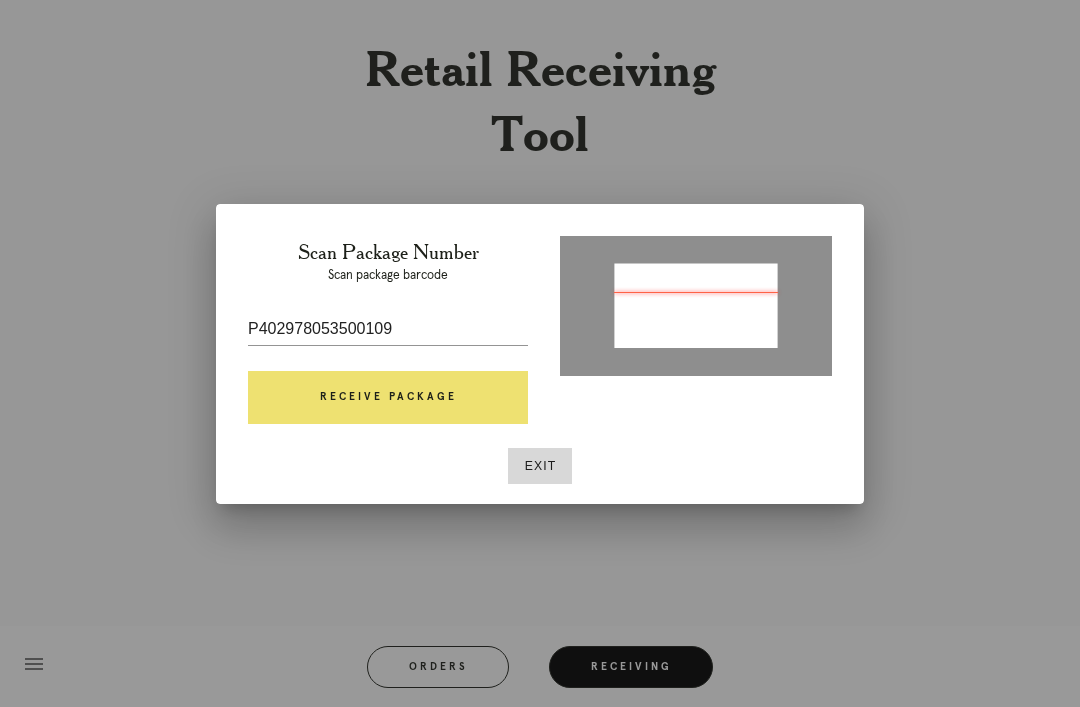 click on "Receive Package" at bounding box center [388, 398] 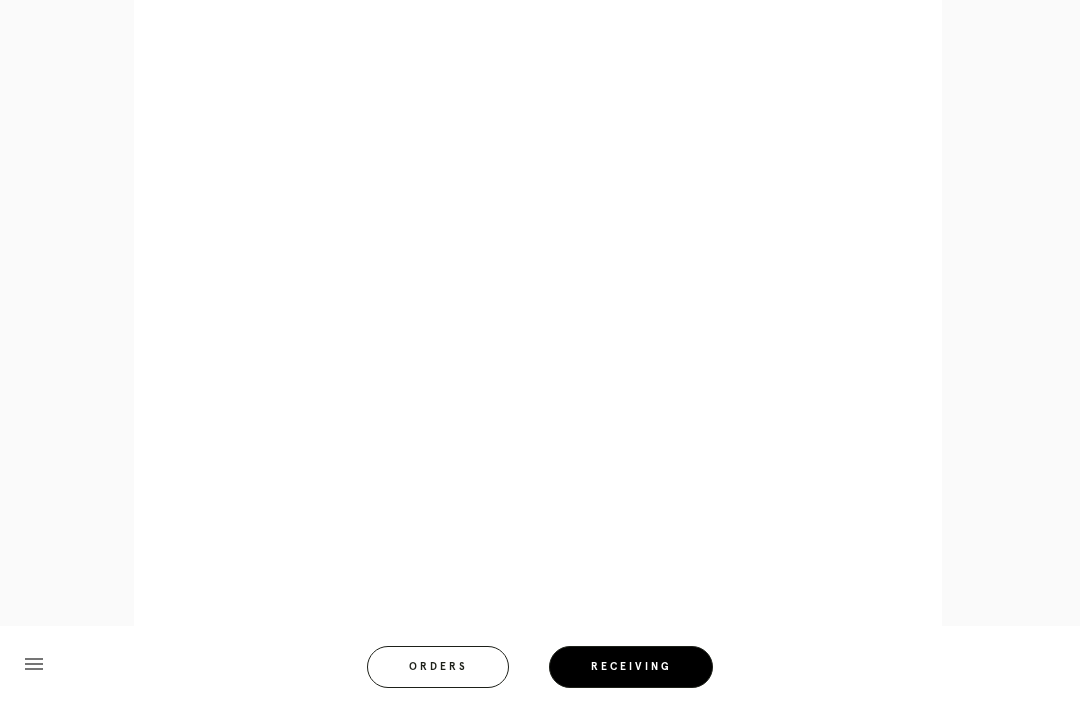 scroll, scrollTop: 858, scrollLeft: 0, axis: vertical 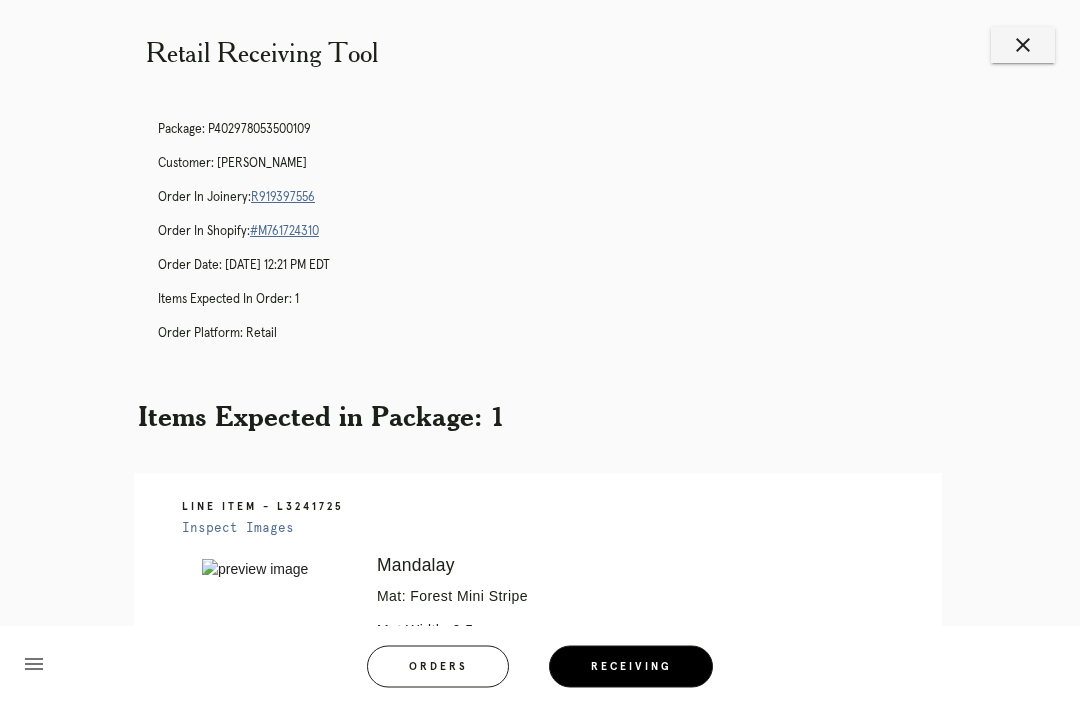 click on "R919397556" at bounding box center [283, 198] 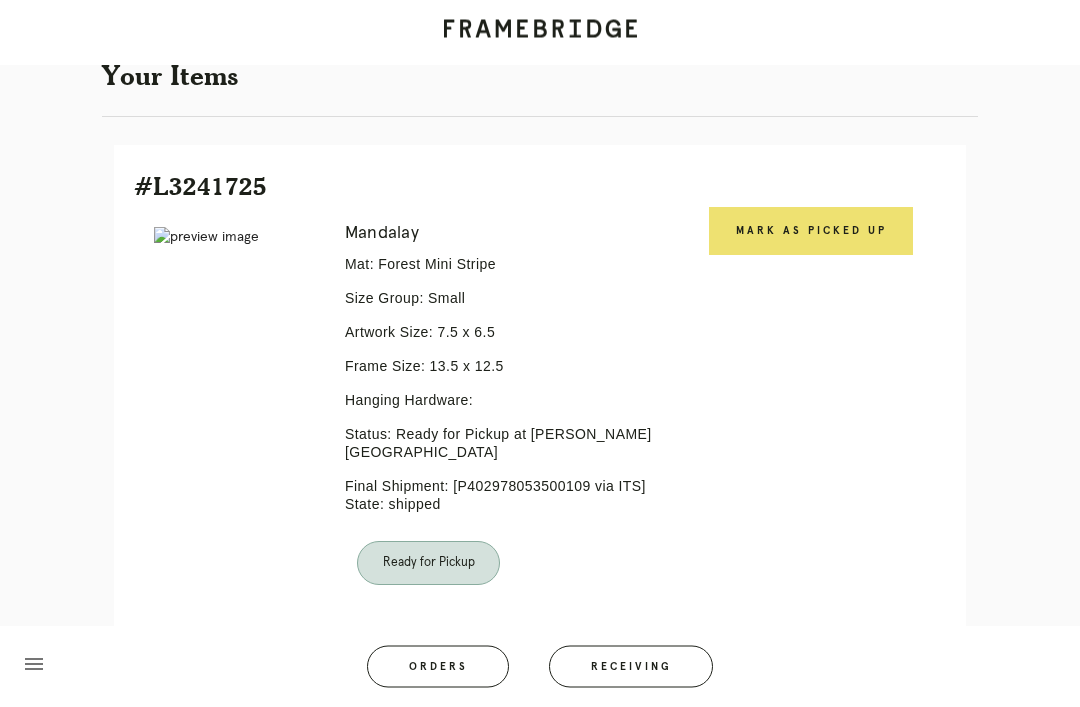 scroll, scrollTop: 446, scrollLeft: 0, axis: vertical 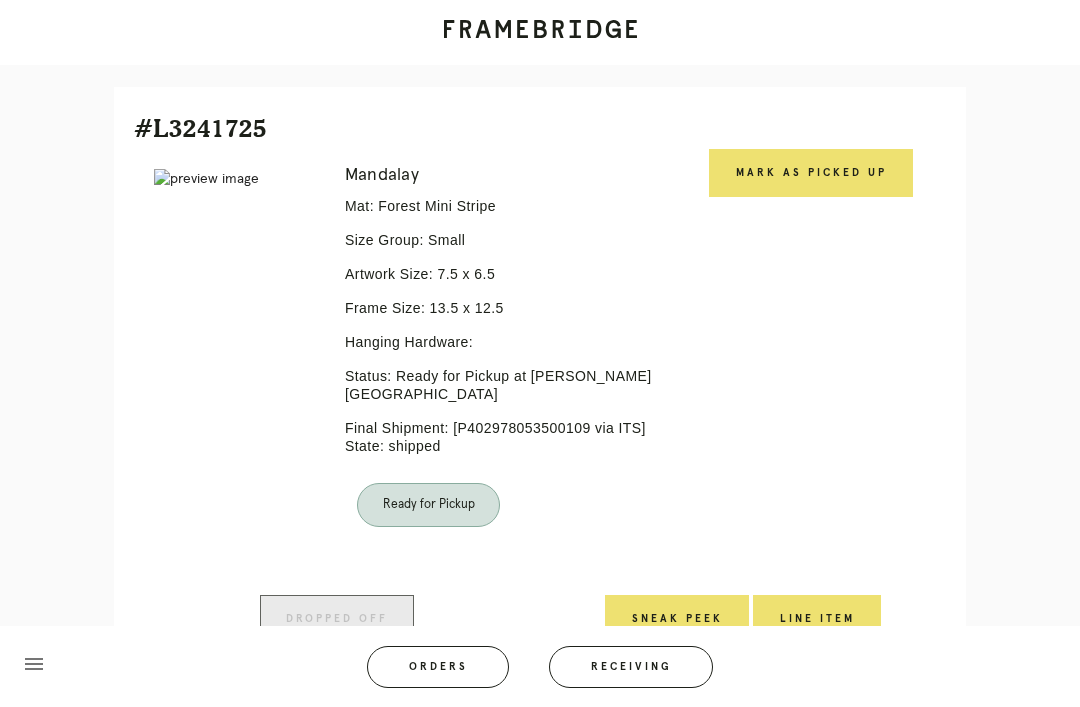 click on "Receiving" at bounding box center [631, 667] 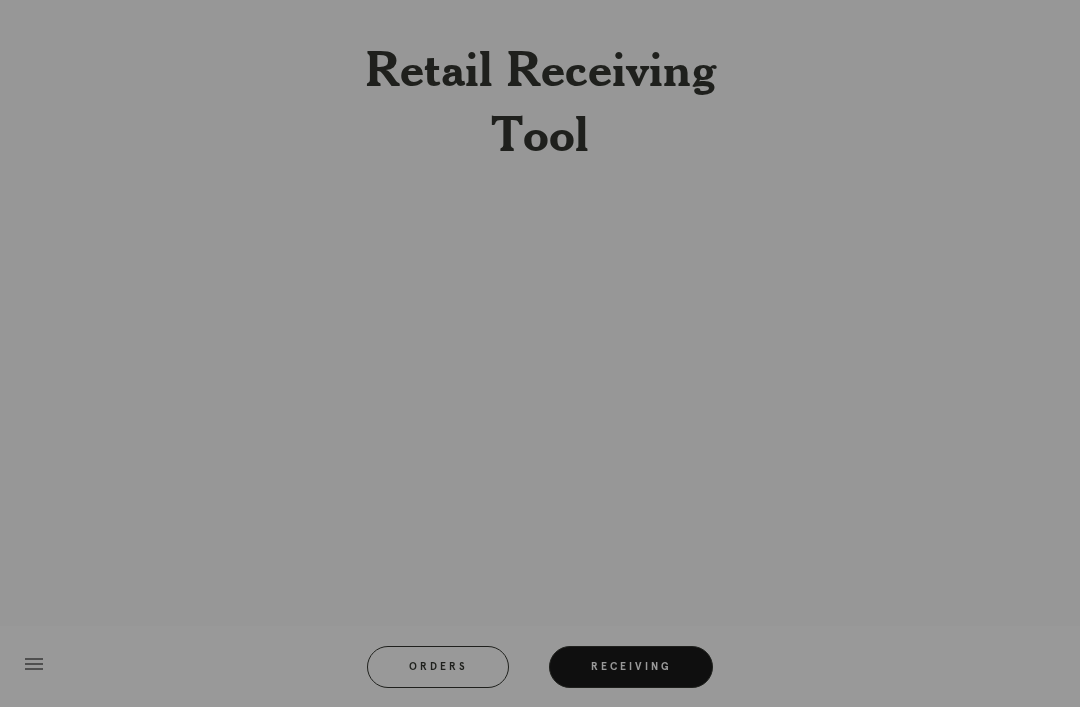 scroll, scrollTop: 64, scrollLeft: 0, axis: vertical 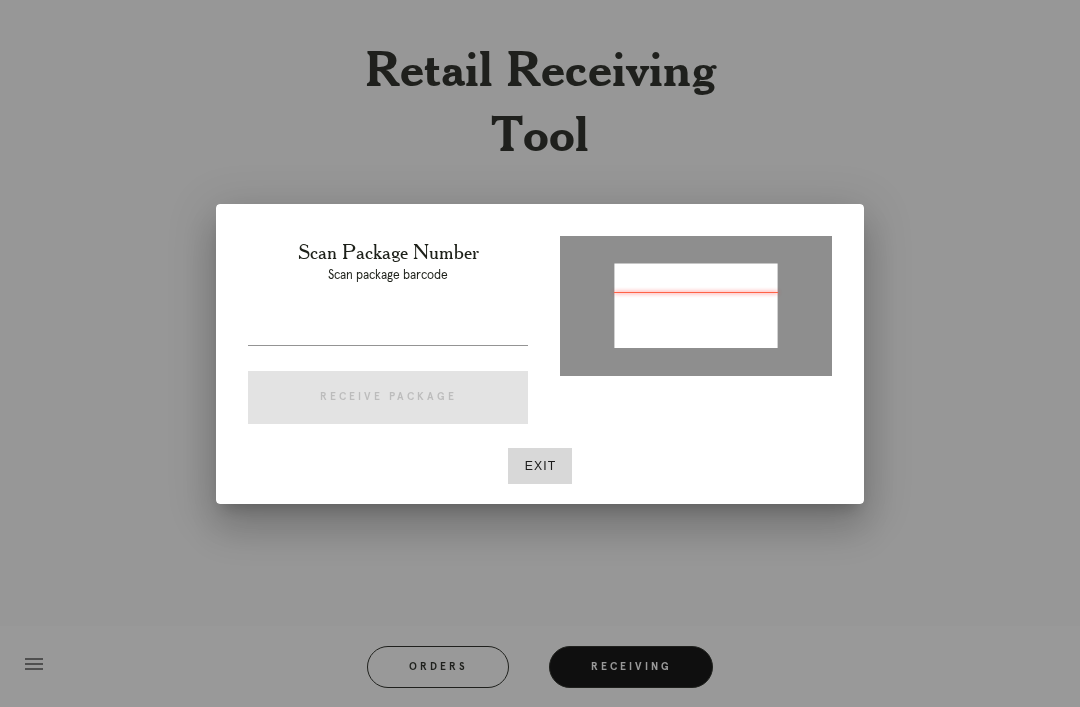 type on "P615859422764223" 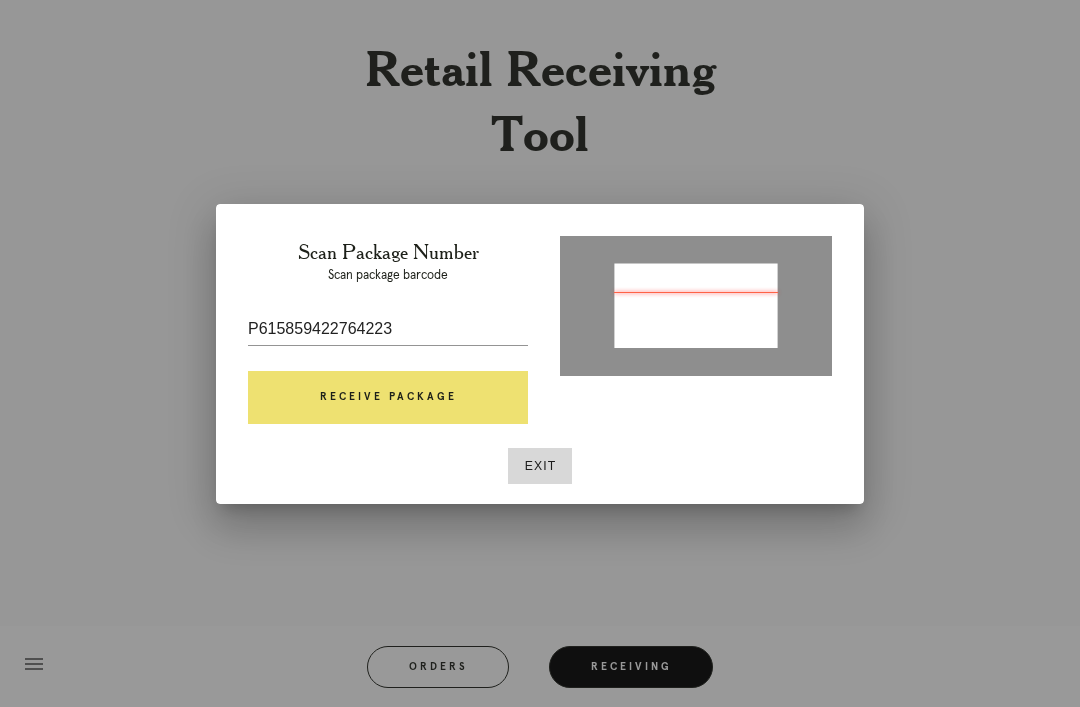 click on "Receive Package" at bounding box center (388, 398) 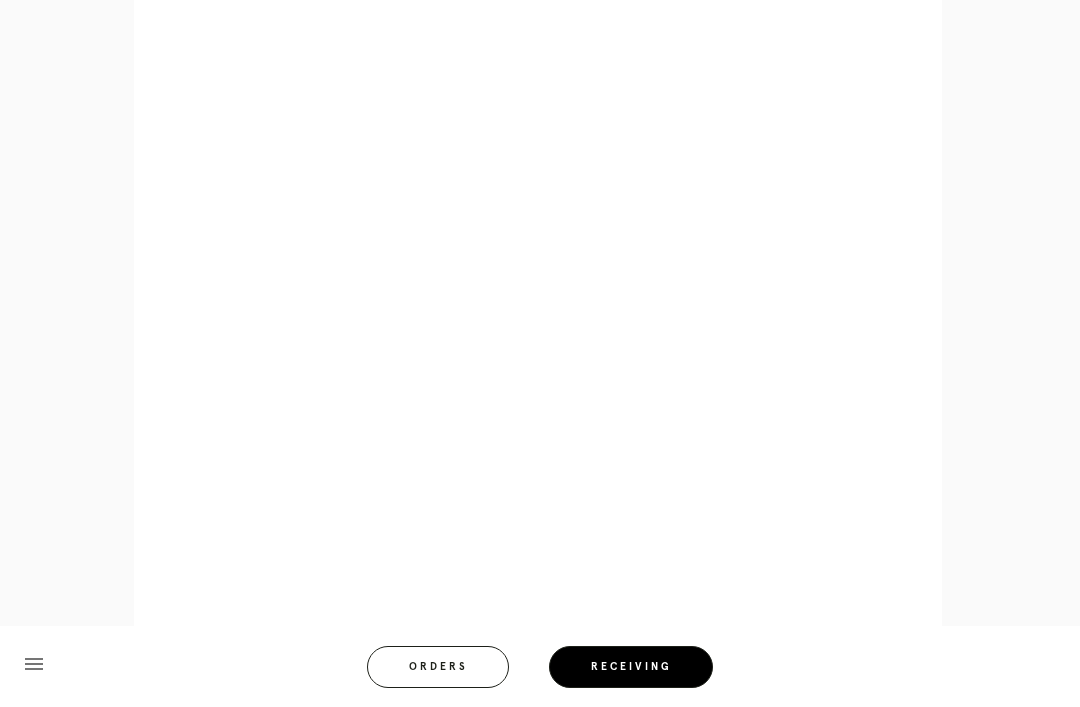 scroll, scrollTop: 1056, scrollLeft: 0, axis: vertical 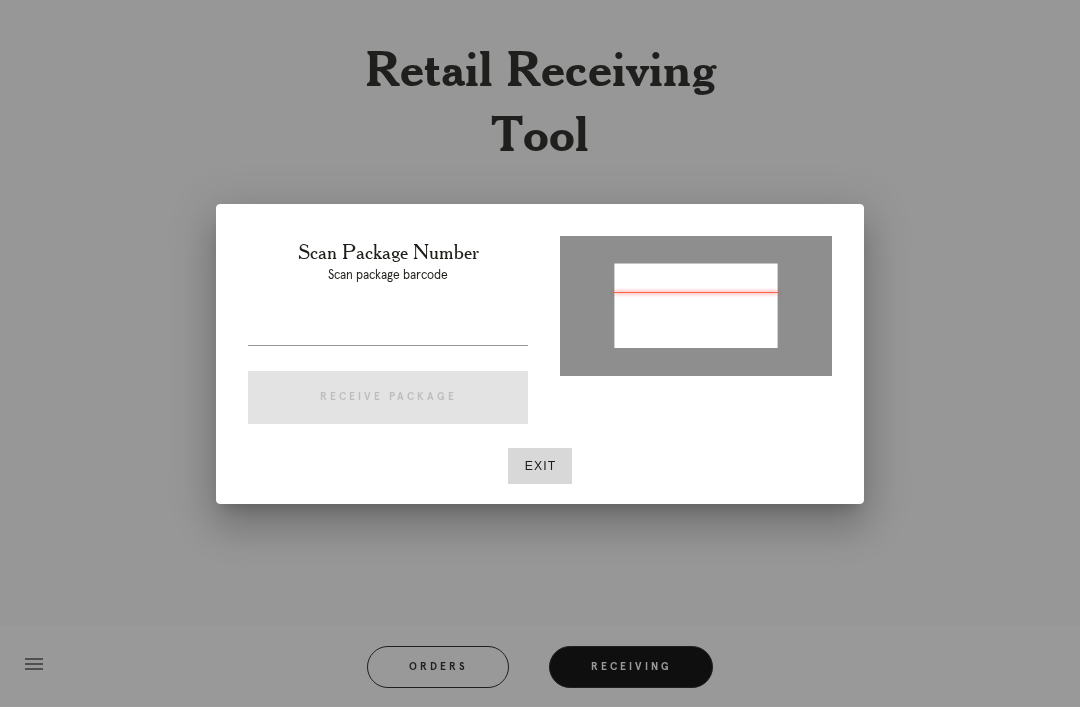 type on "P615859422764223" 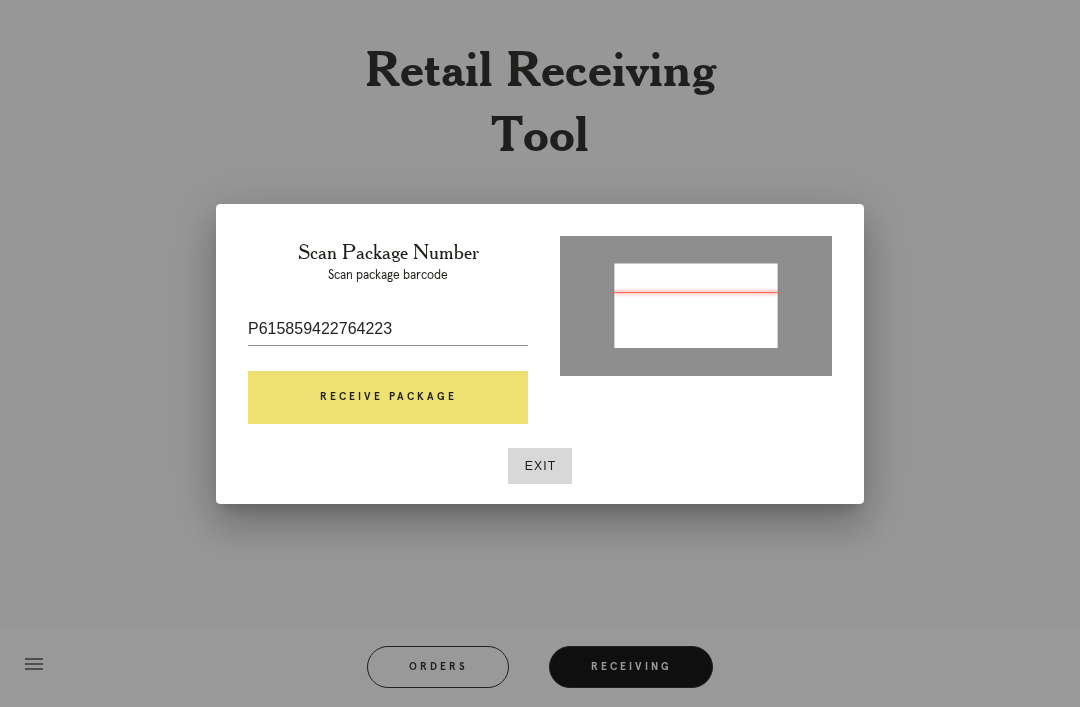 click on "Receive Package" at bounding box center [388, 398] 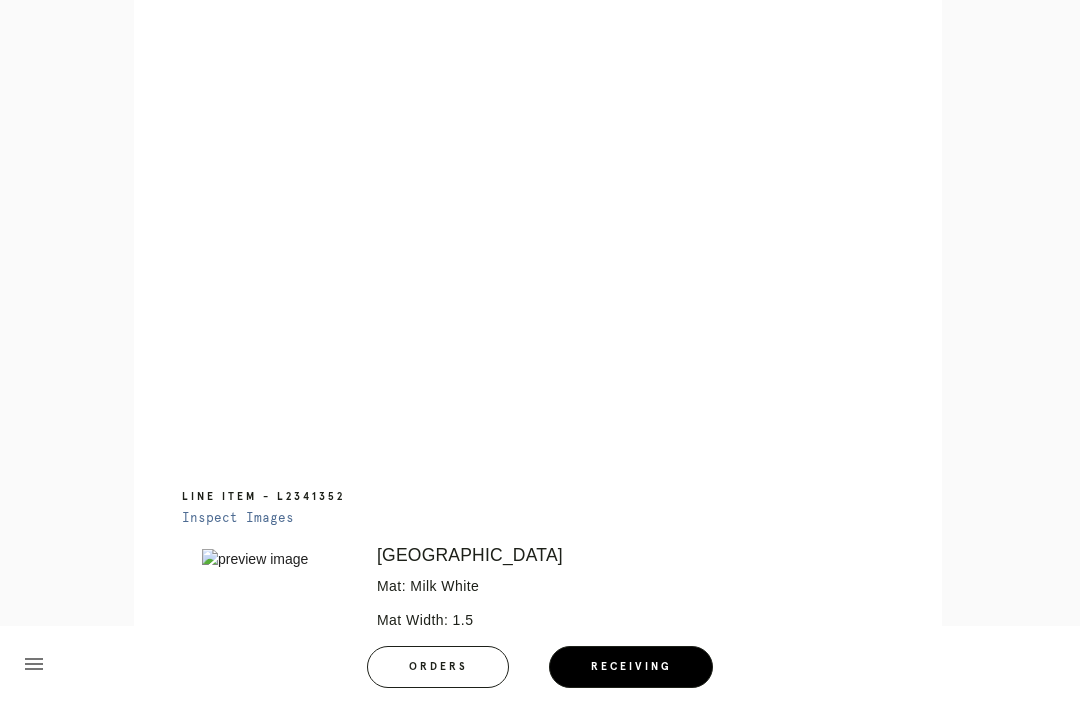 scroll, scrollTop: 1129, scrollLeft: 0, axis: vertical 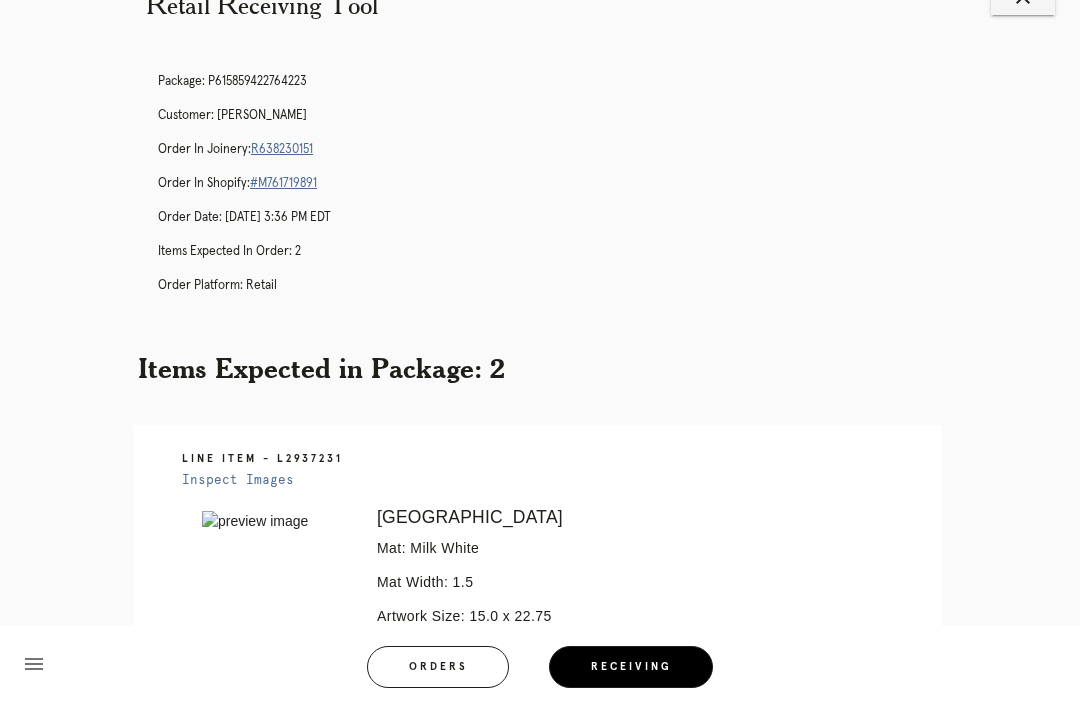 click on "R638230151" at bounding box center (282, 149) 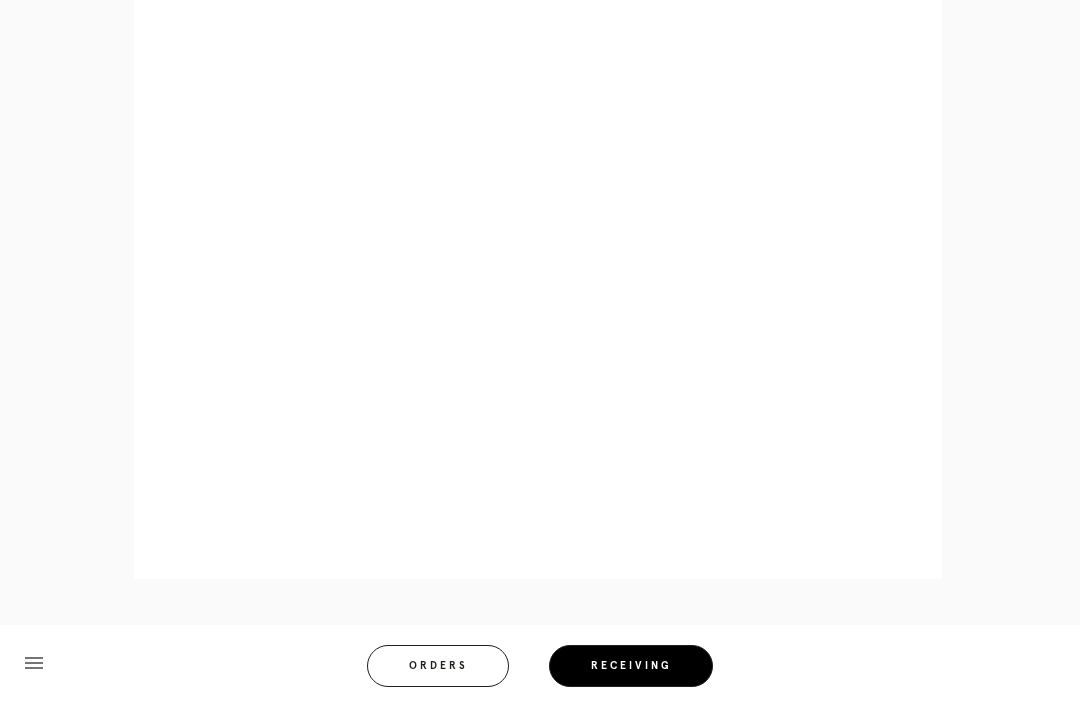 scroll, scrollTop: 1684, scrollLeft: 0, axis: vertical 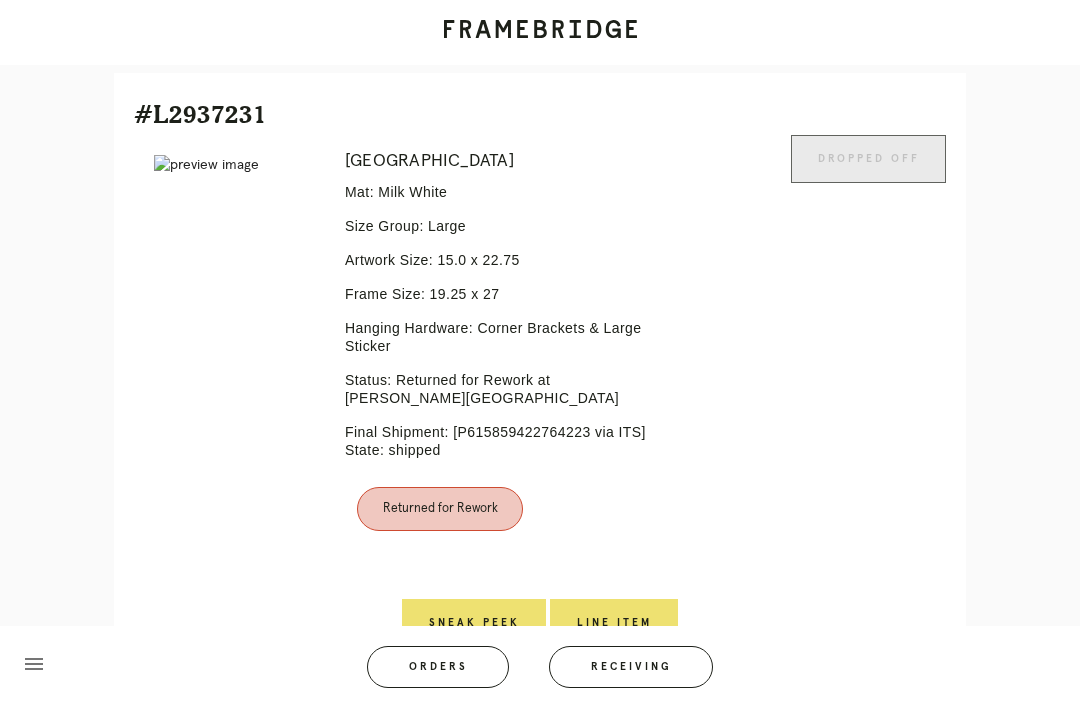 click on "Line Item" at bounding box center [614, 623] 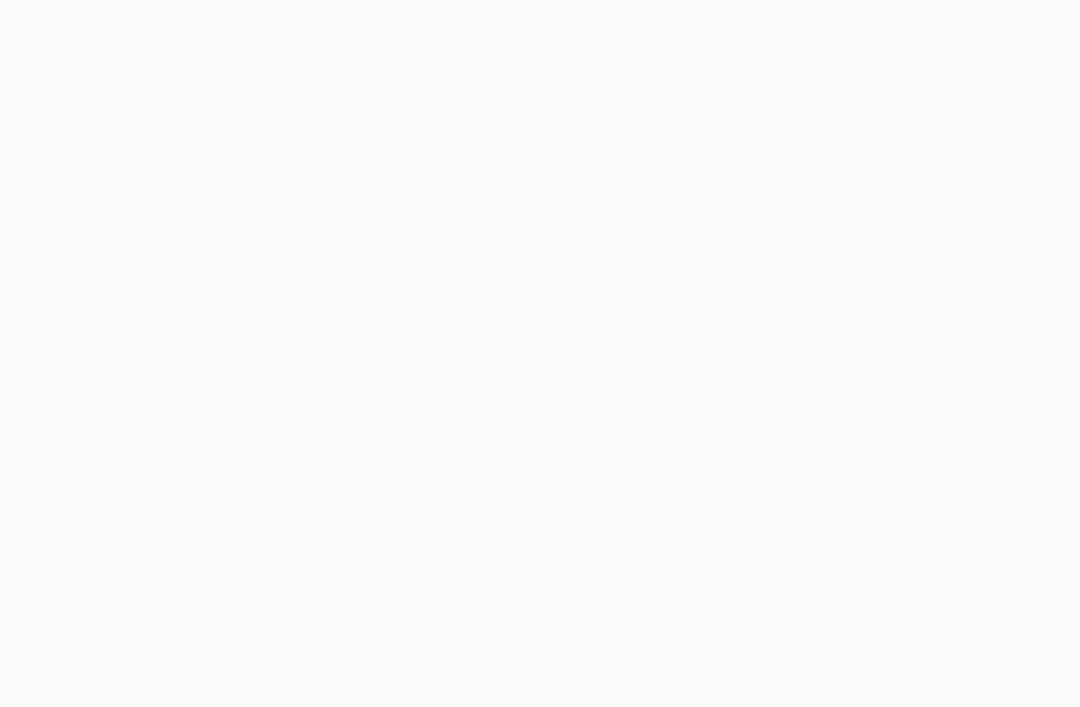 scroll, scrollTop: 0, scrollLeft: 0, axis: both 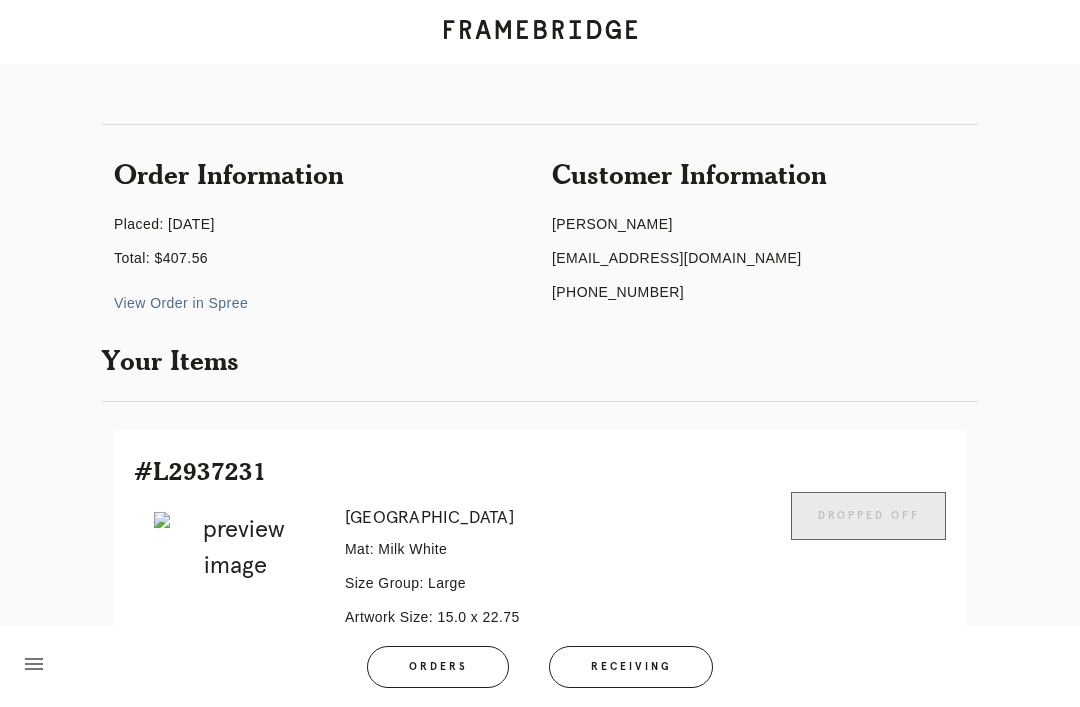 click on "View Order in Spree" at bounding box center (181, 303) 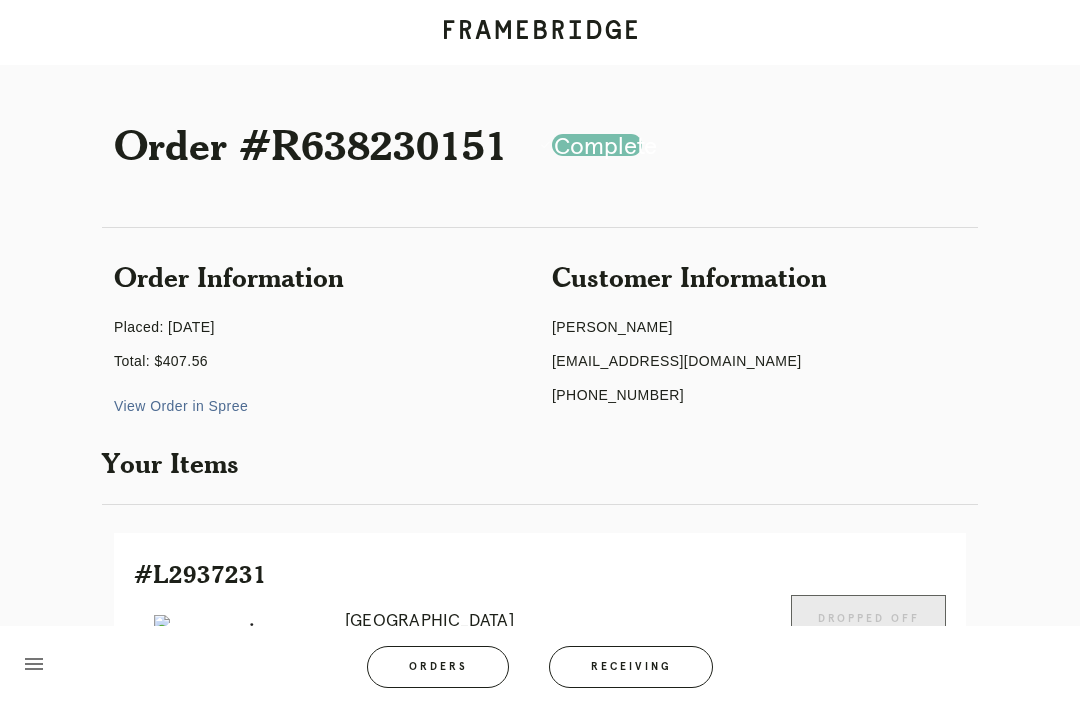 scroll, scrollTop: 0, scrollLeft: 0, axis: both 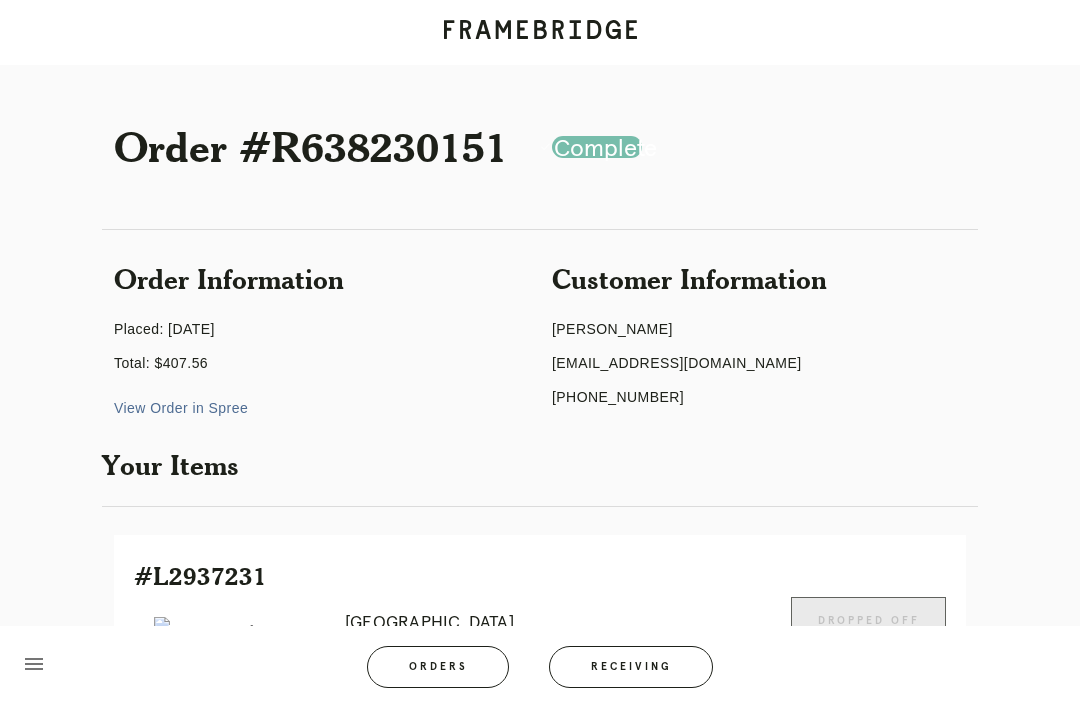click on "Receiving" at bounding box center (631, 667) 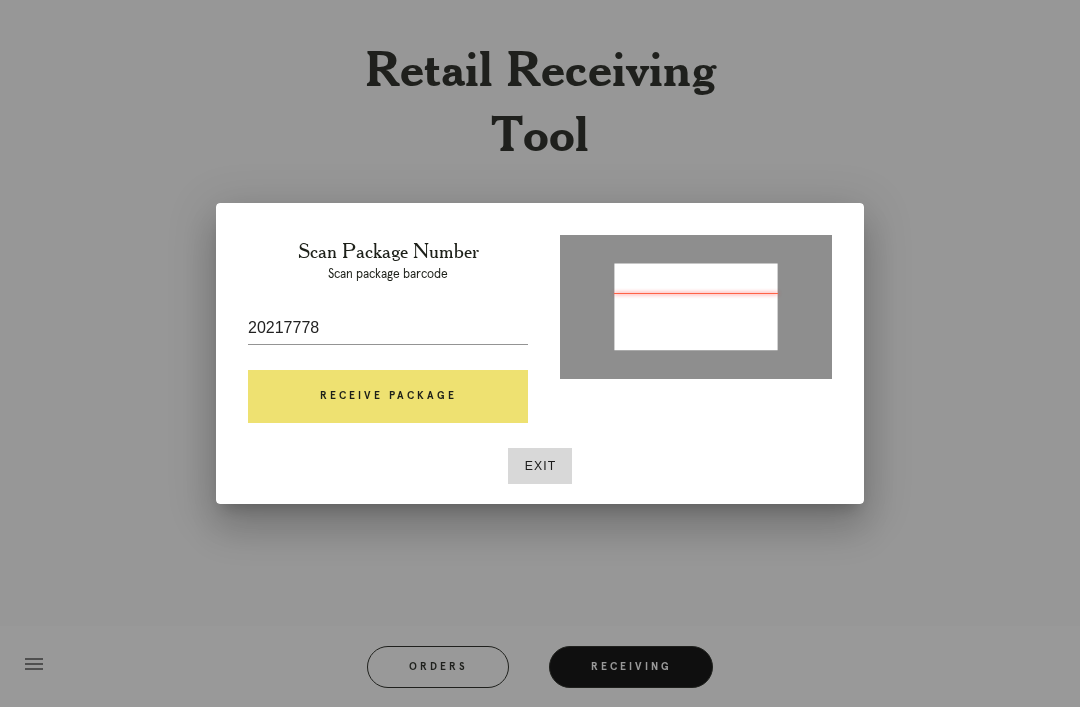 type on "P725395267787002" 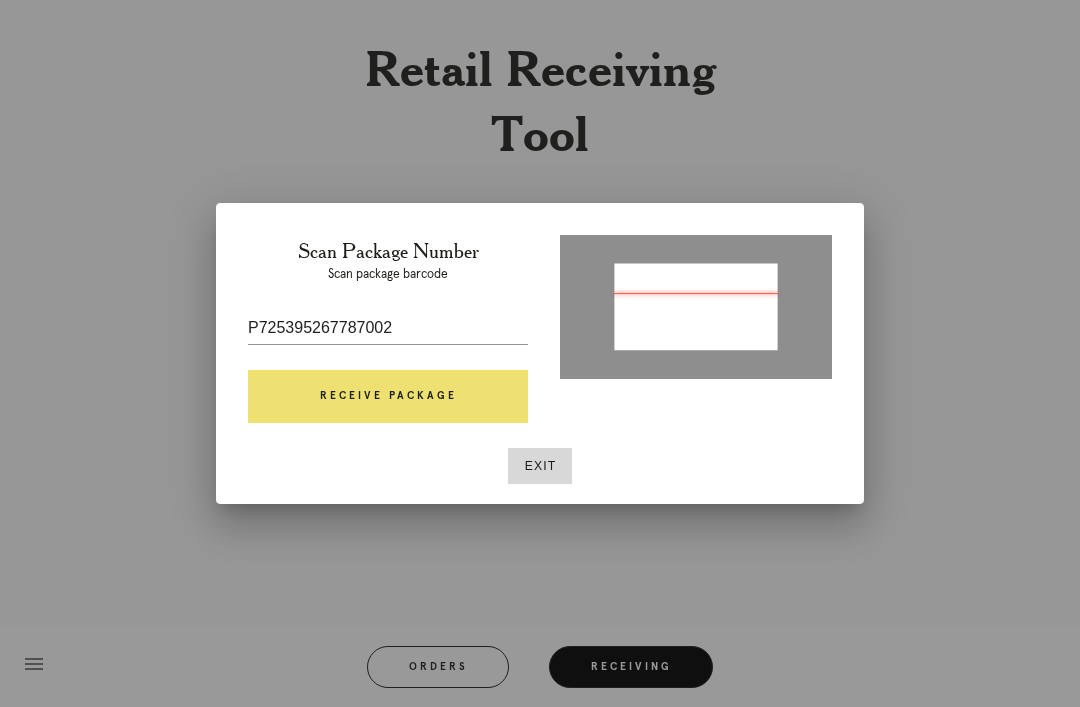 click on "Receive Package" at bounding box center [388, 397] 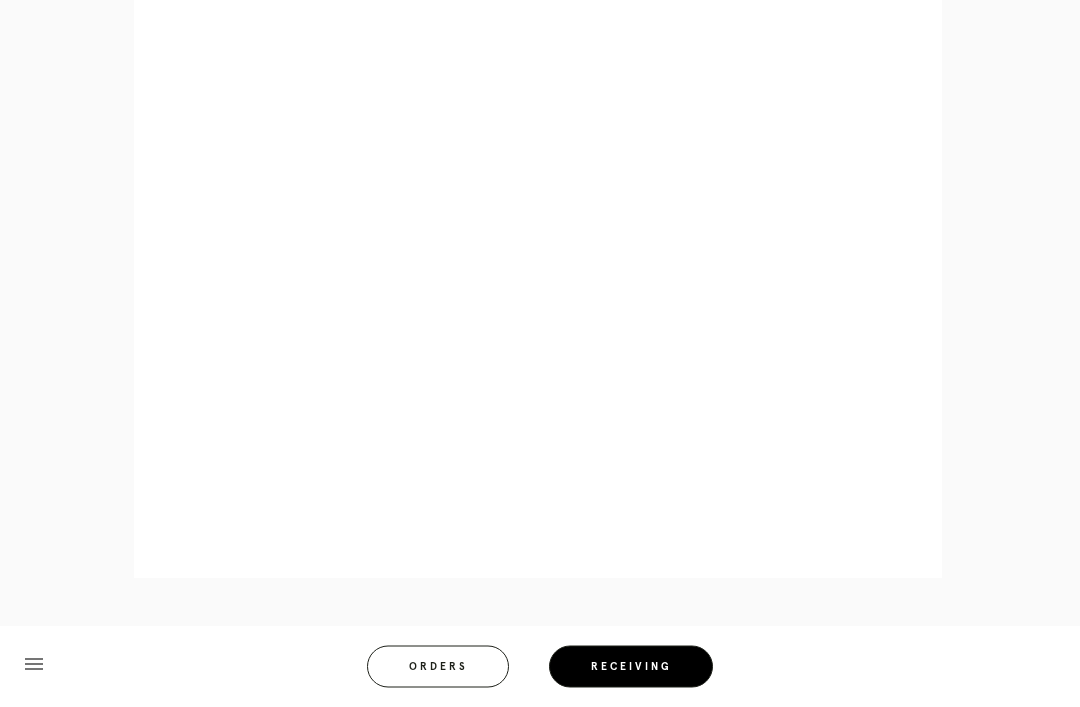 scroll, scrollTop: 1604, scrollLeft: 0, axis: vertical 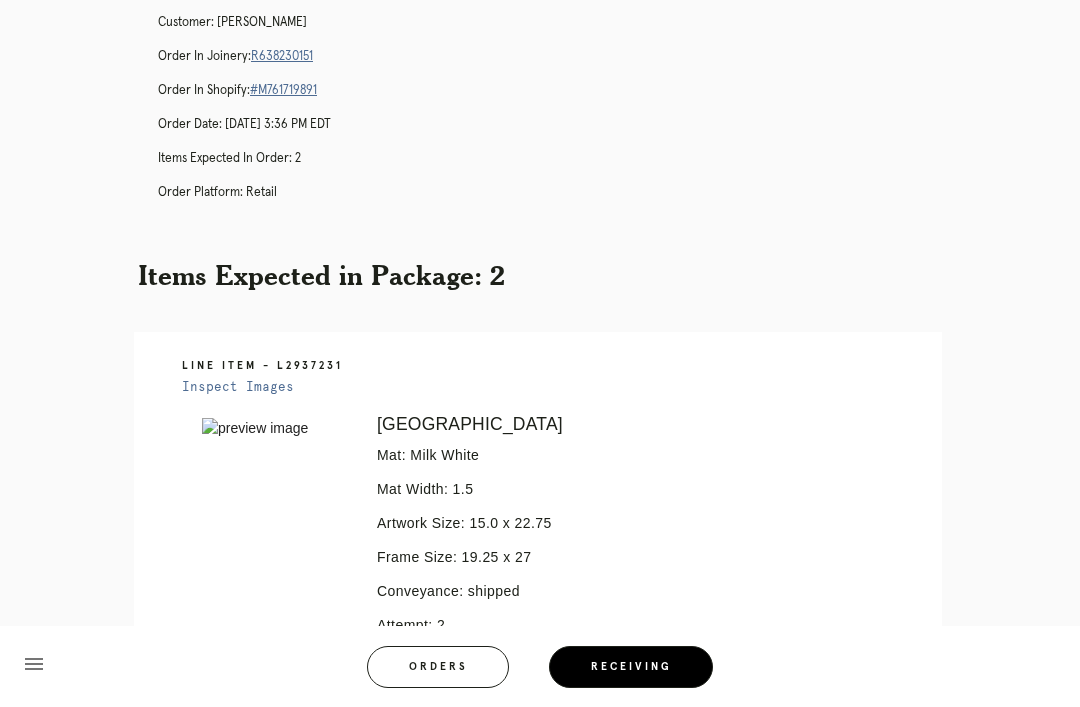 click on "R638230151" at bounding box center (282, 56) 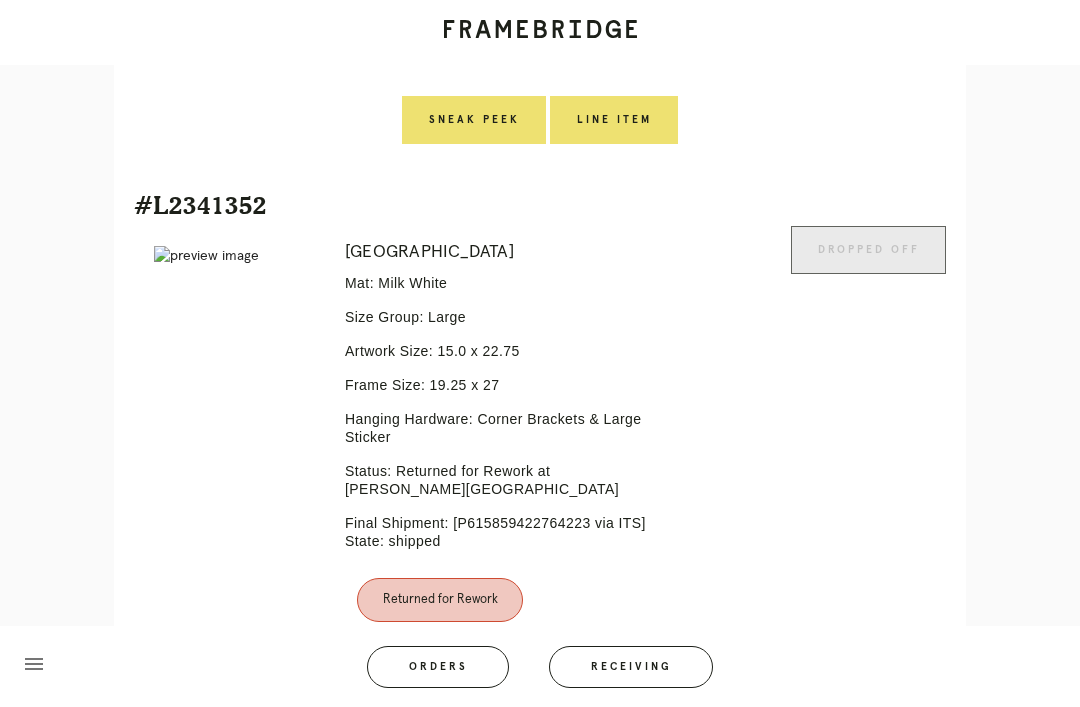 scroll, scrollTop: 1042, scrollLeft: 0, axis: vertical 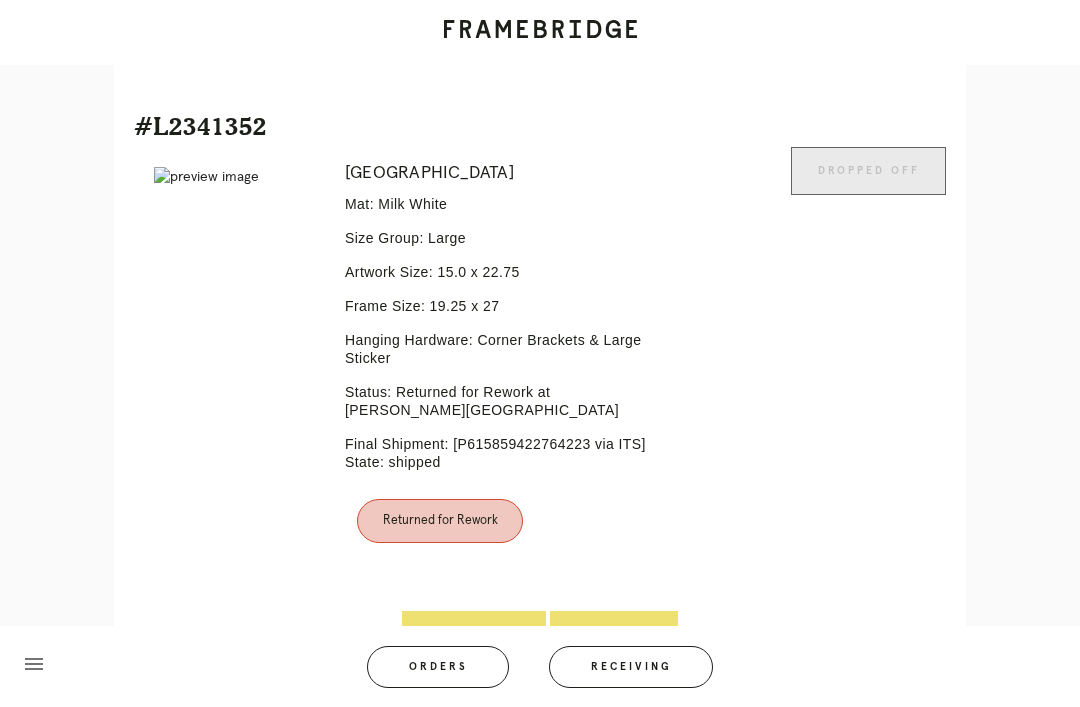 click on "Line Item" at bounding box center (614, 635) 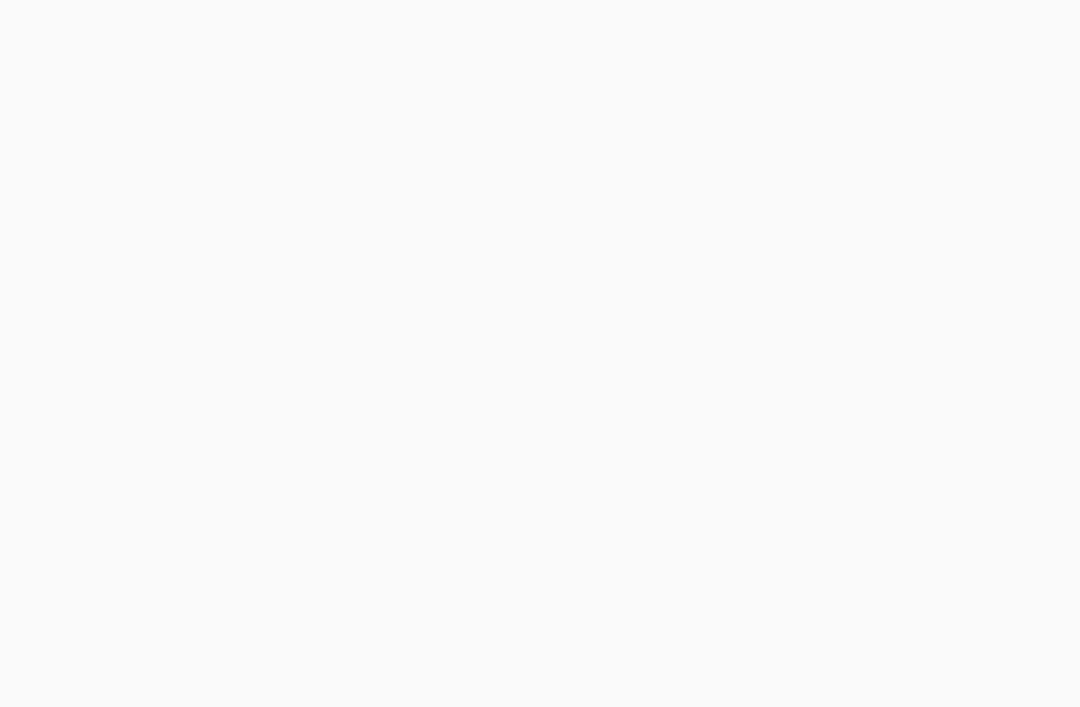 scroll, scrollTop: 0, scrollLeft: 0, axis: both 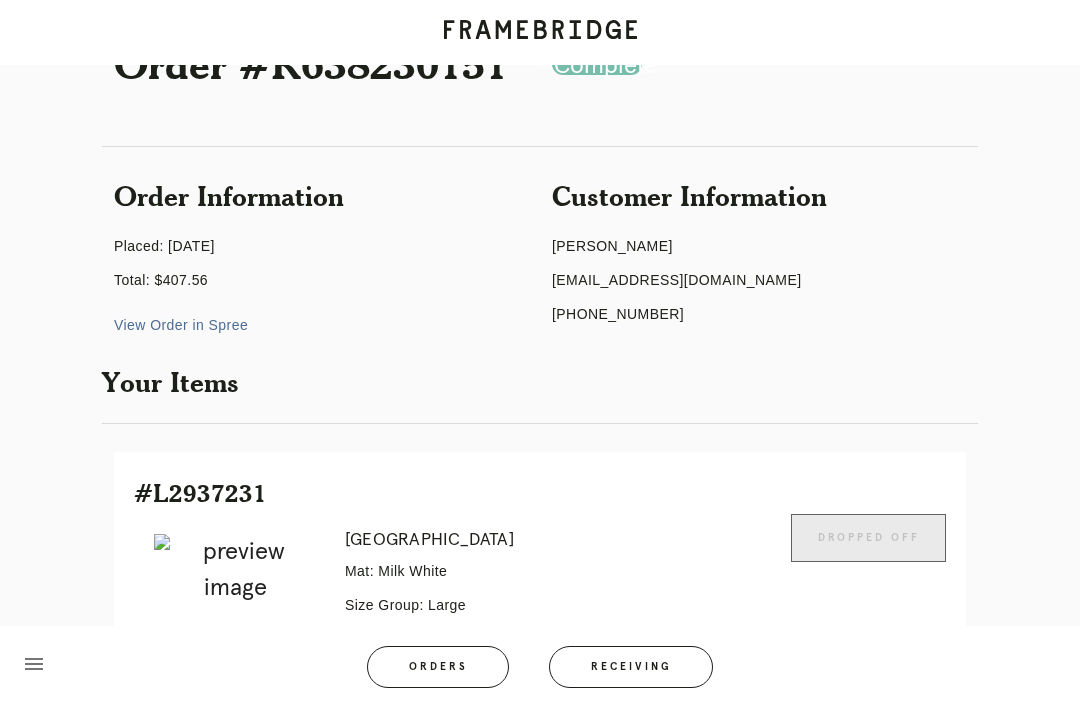 click on "View Order in Spree" at bounding box center [181, 325] 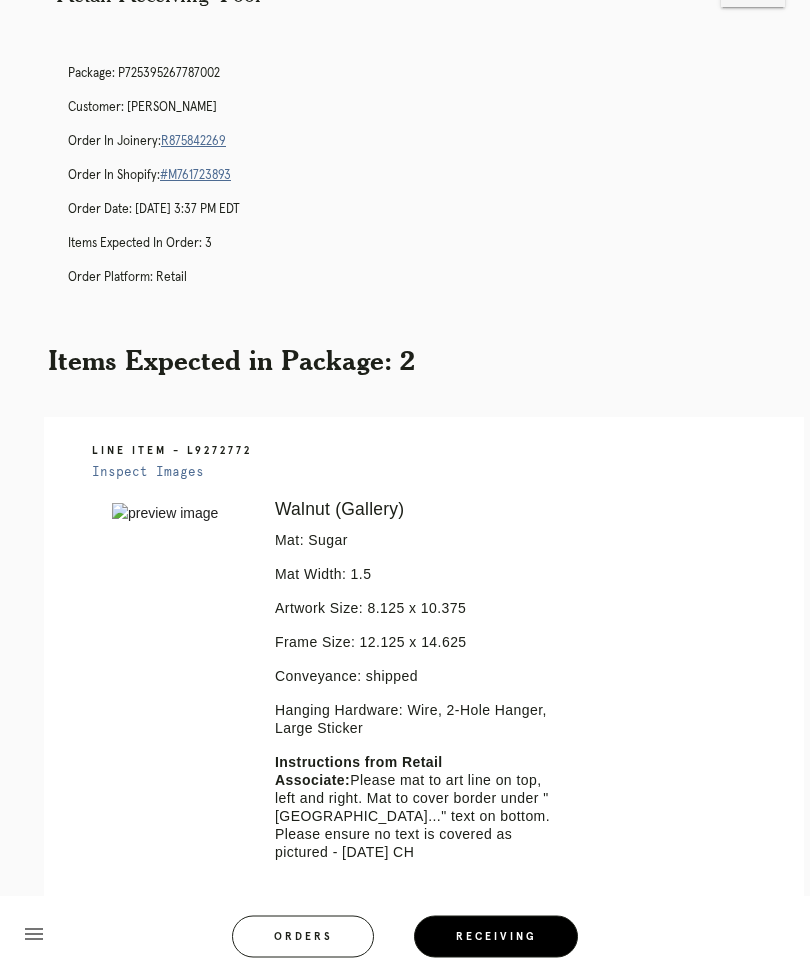 scroll, scrollTop: 68, scrollLeft: 0, axis: vertical 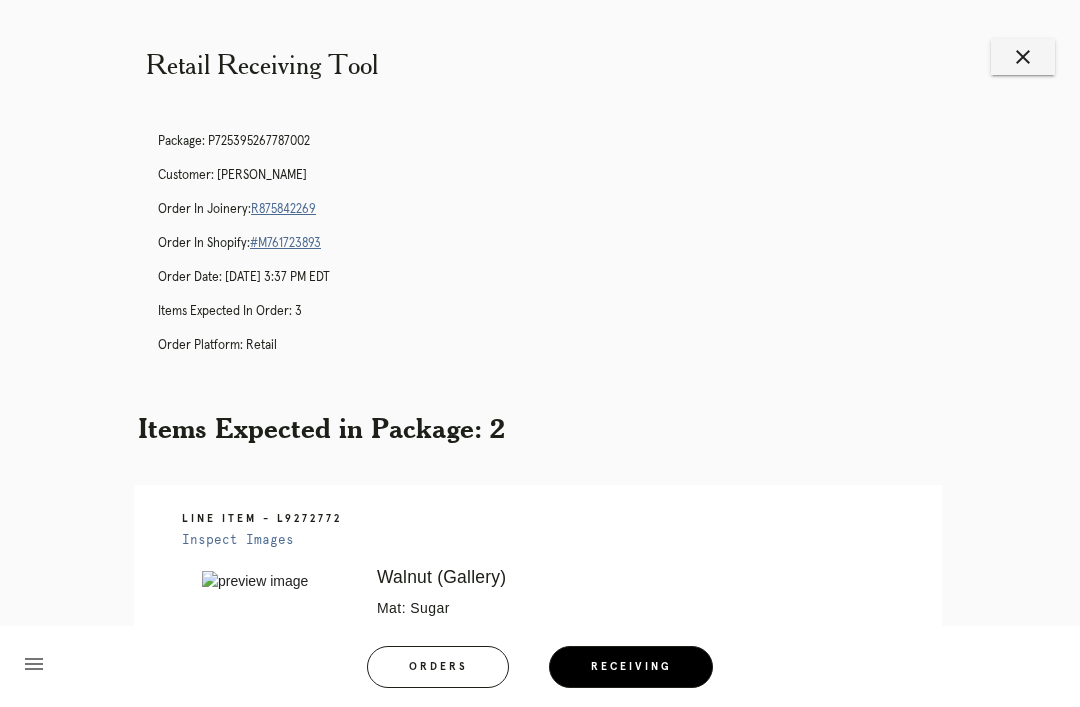 click on "R875842269" at bounding box center [283, 209] 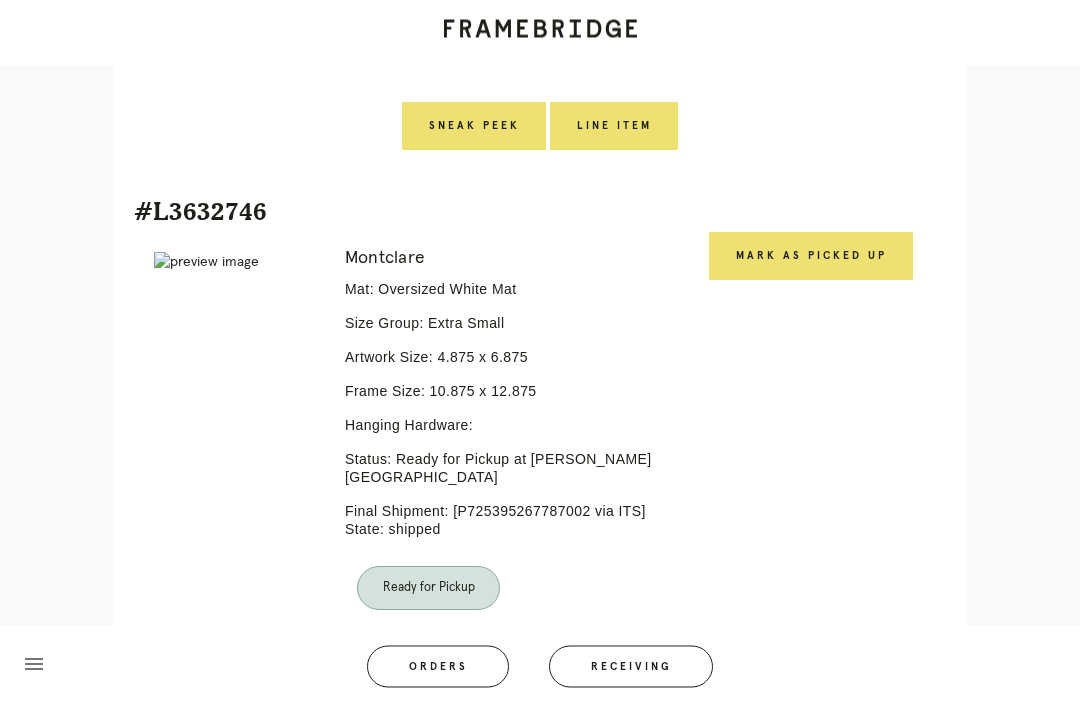 scroll, scrollTop: 1446, scrollLeft: 0, axis: vertical 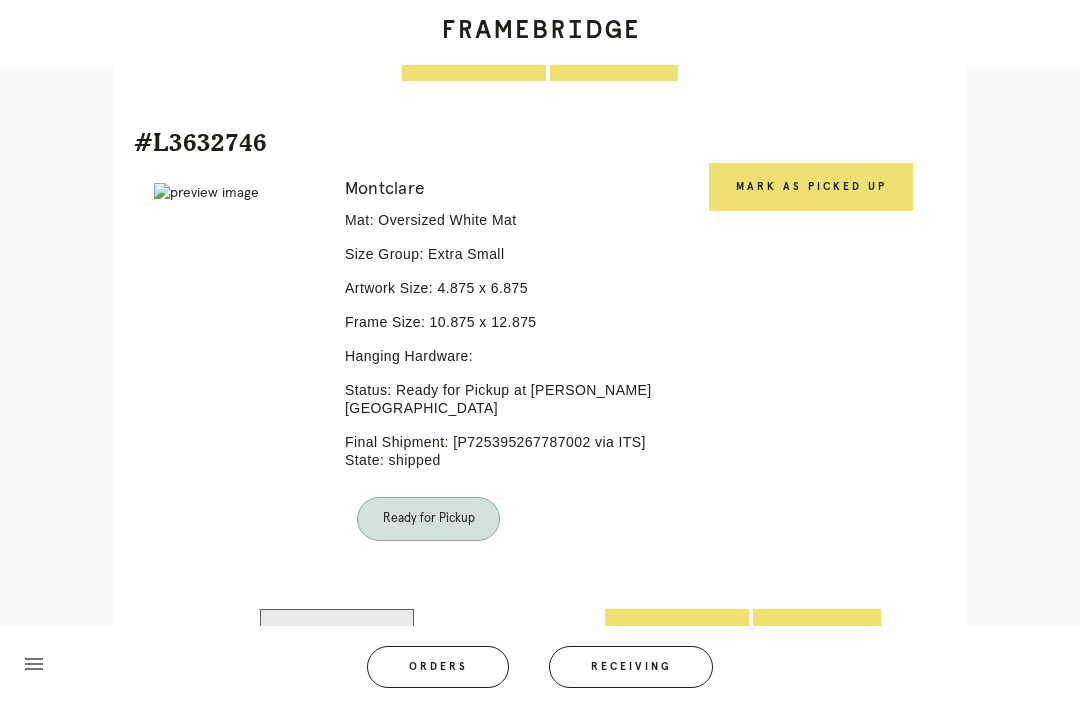 click on "Orders" at bounding box center [438, 667] 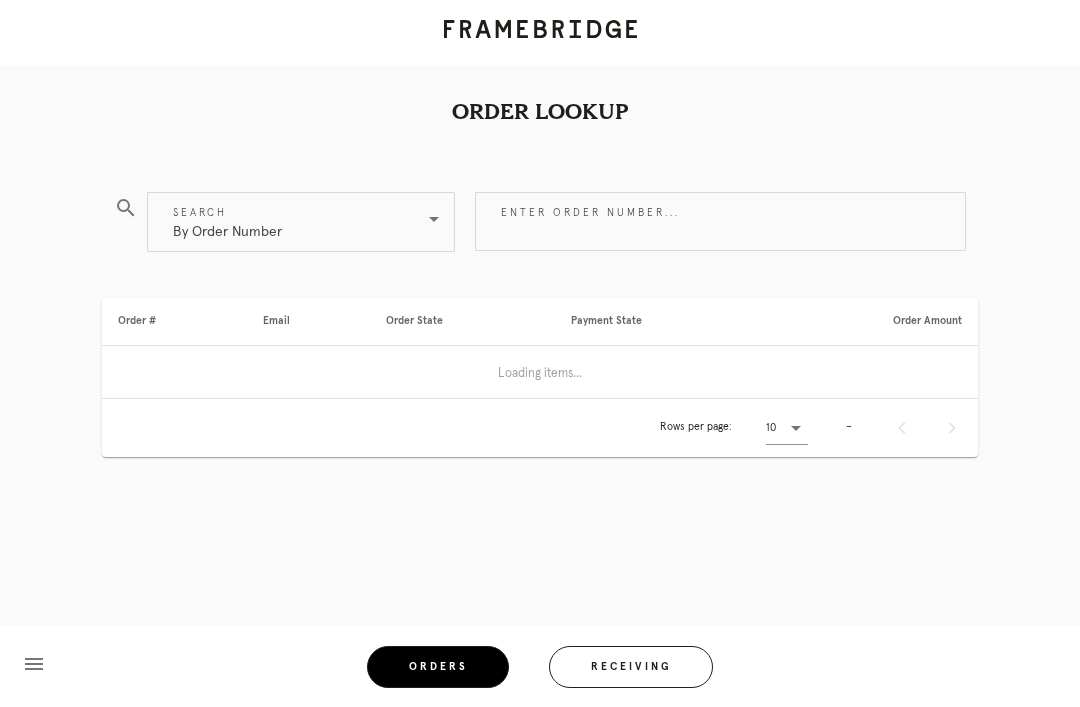 scroll, scrollTop: 0, scrollLeft: 0, axis: both 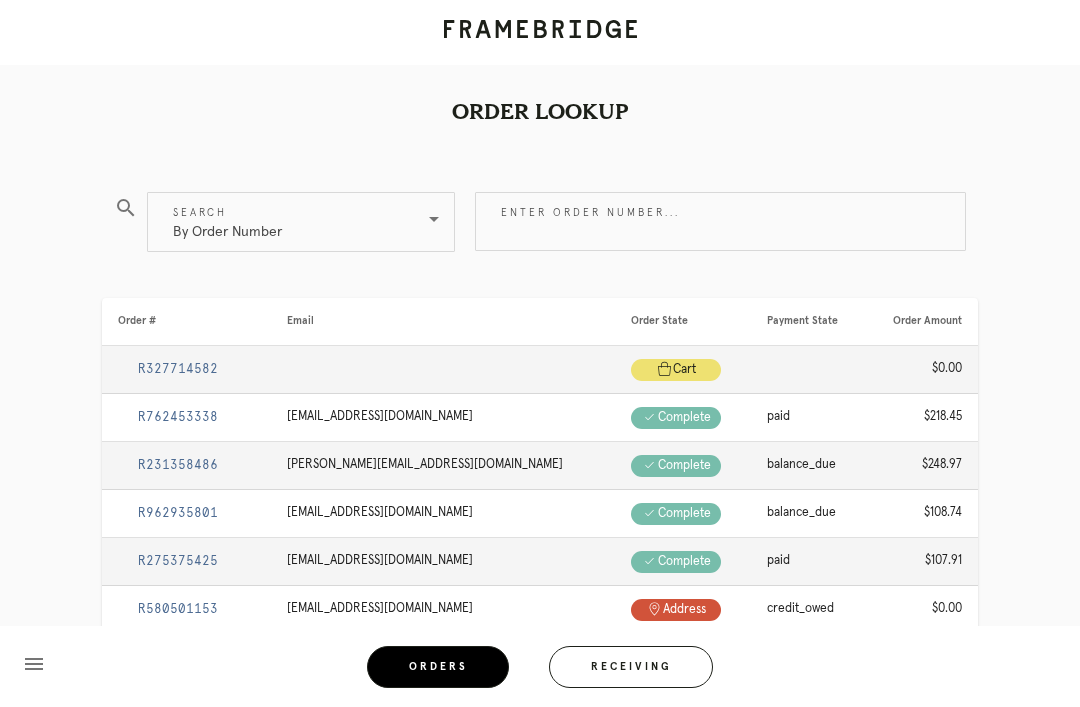 click on "Enter order number..." at bounding box center (720, 221) 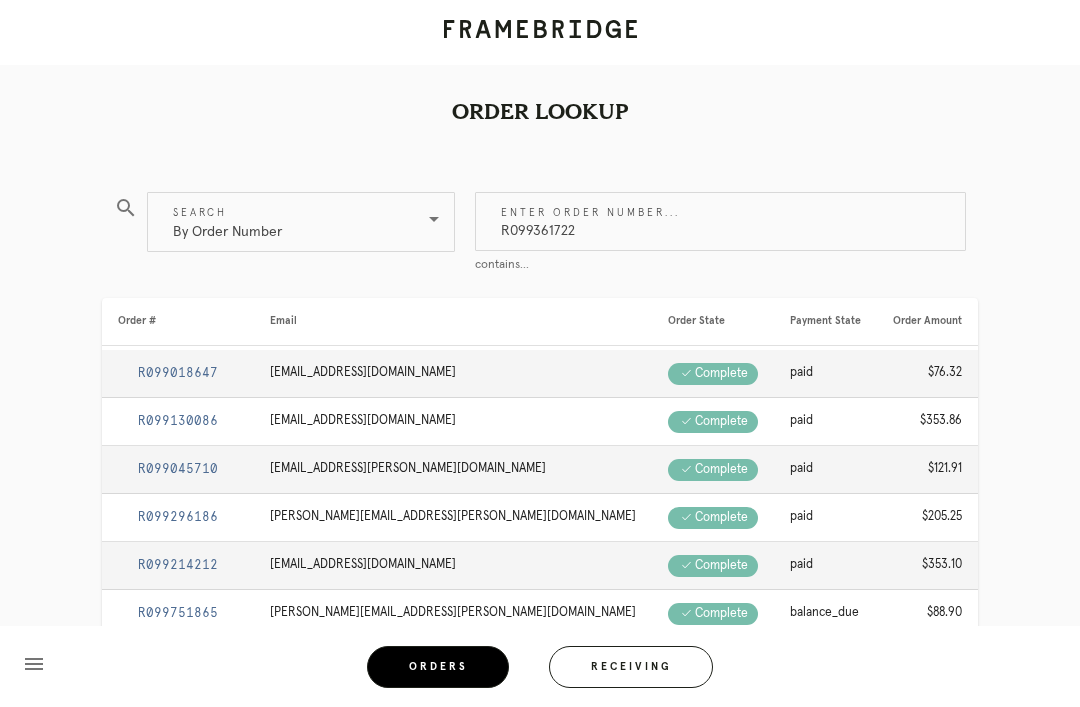 type on "R099361722" 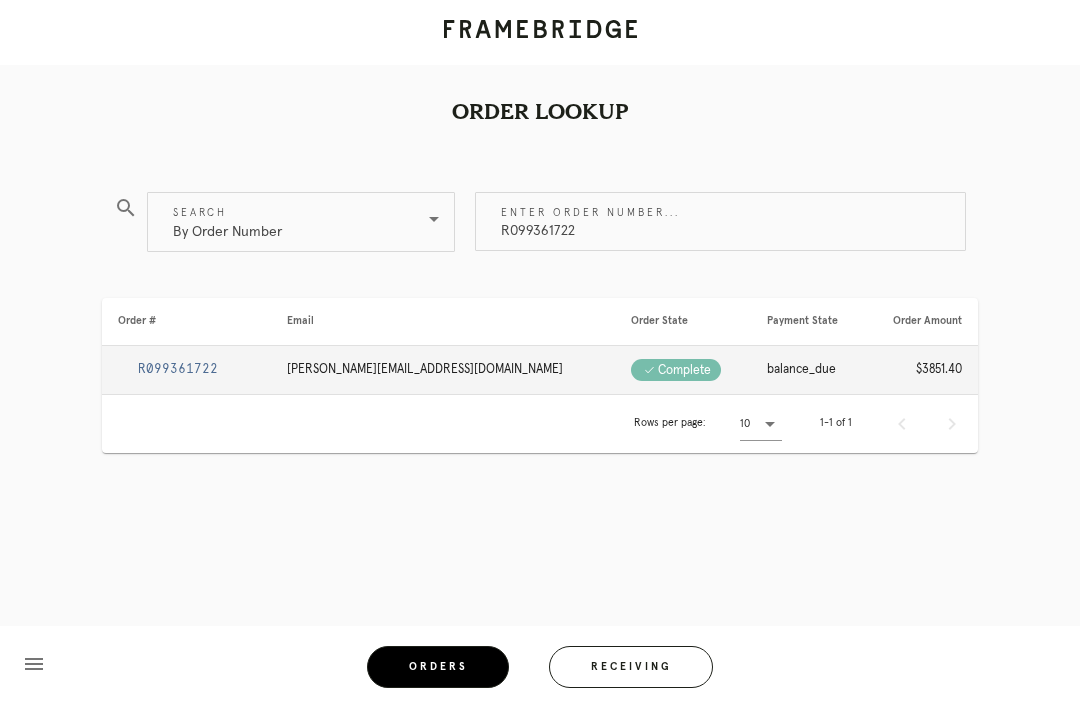 click on "R099361722" at bounding box center [178, 369] 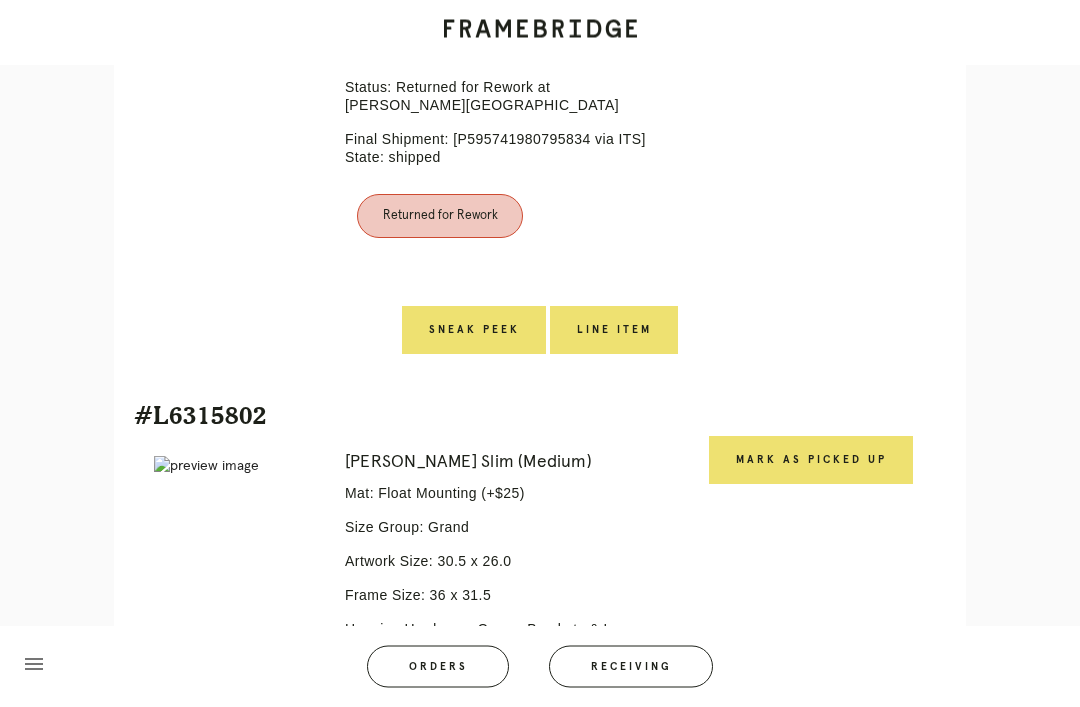 scroll, scrollTop: 7978, scrollLeft: 0, axis: vertical 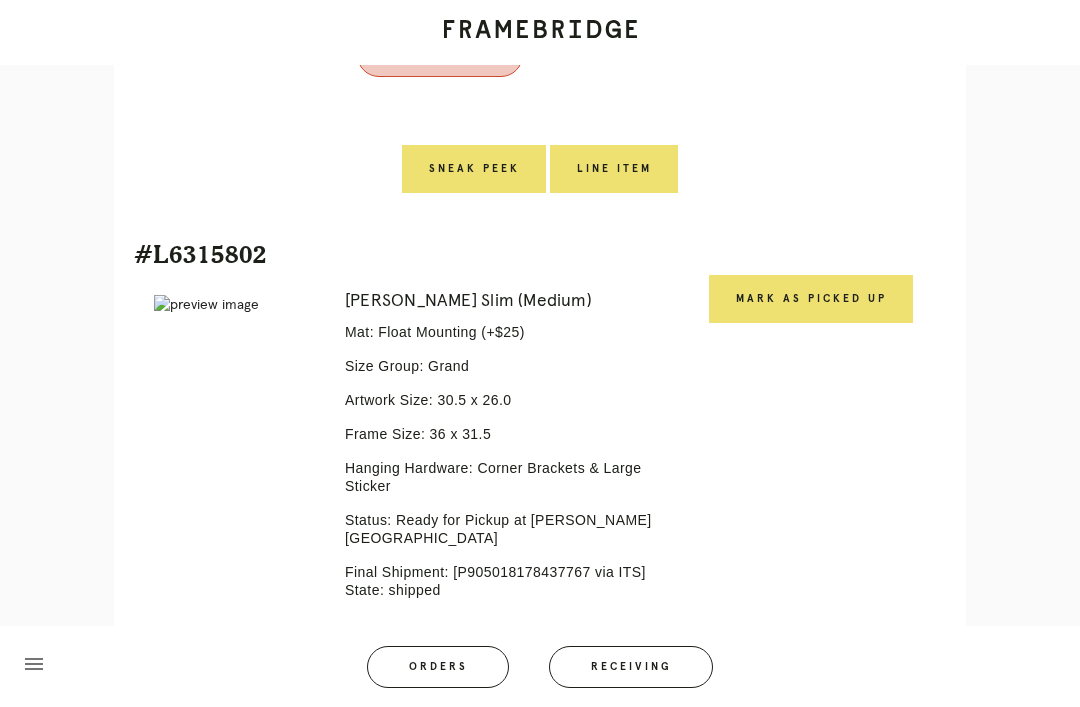 click on "Receiving" at bounding box center (631, 667) 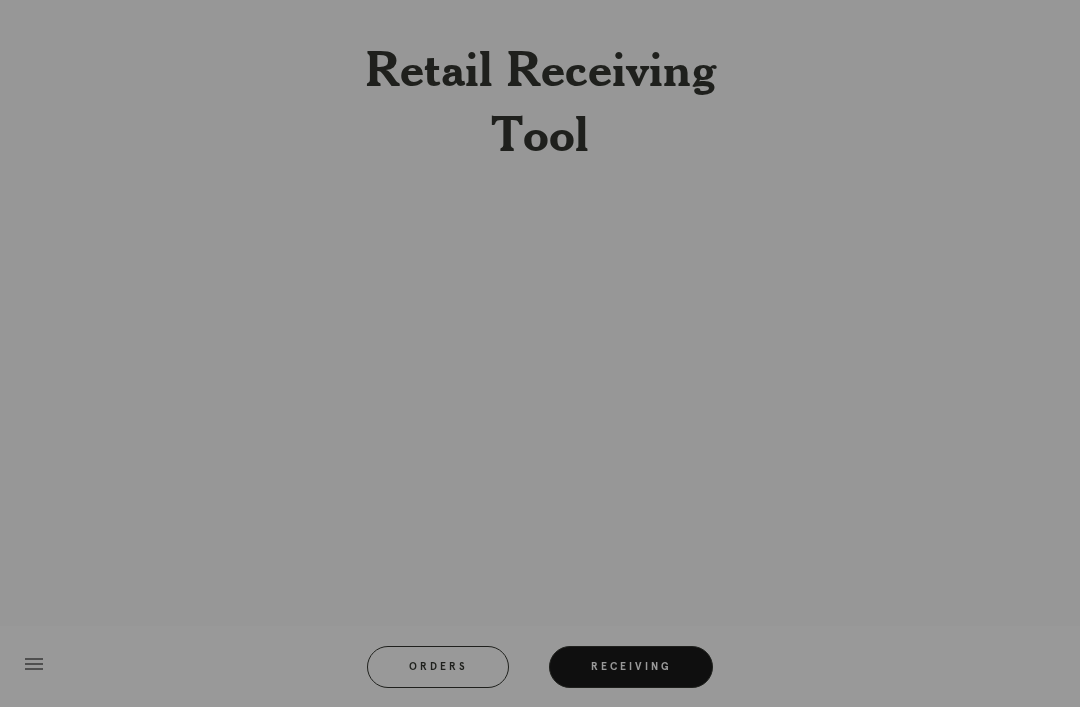 scroll, scrollTop: 64, scrollLeft: 0, axis: vertical 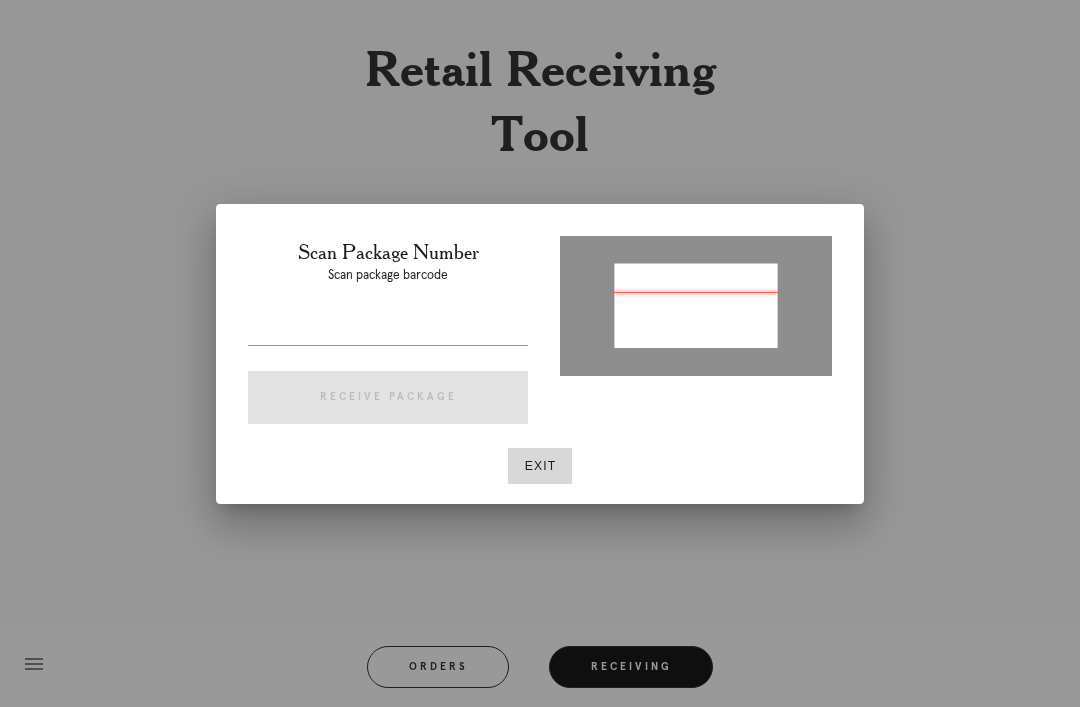 type on "P712808931777854" 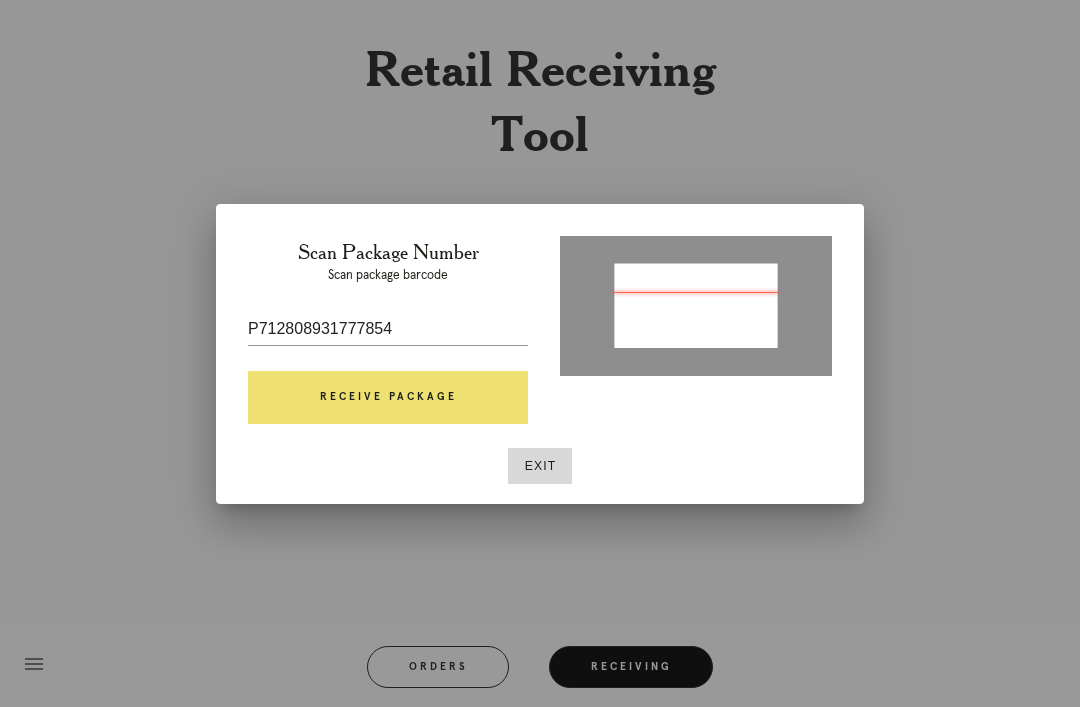 click on "Receive Package" at bounding box center (388, 398) 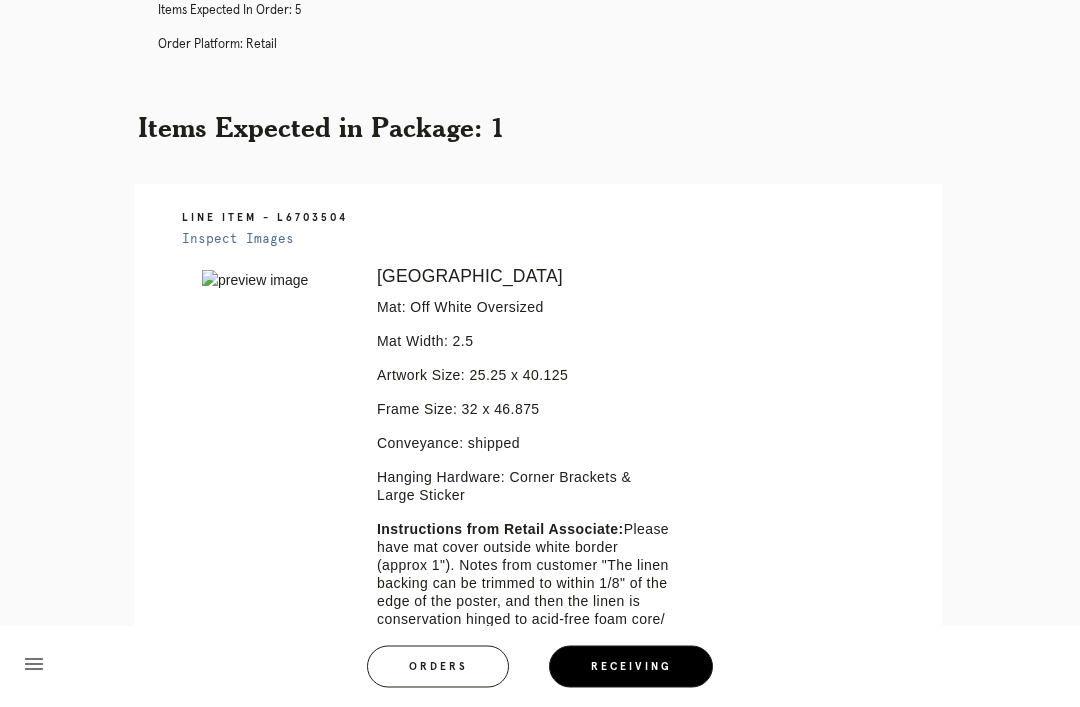 scroll, scrollTop: 305, scrollLeft: 0, axis: vertical 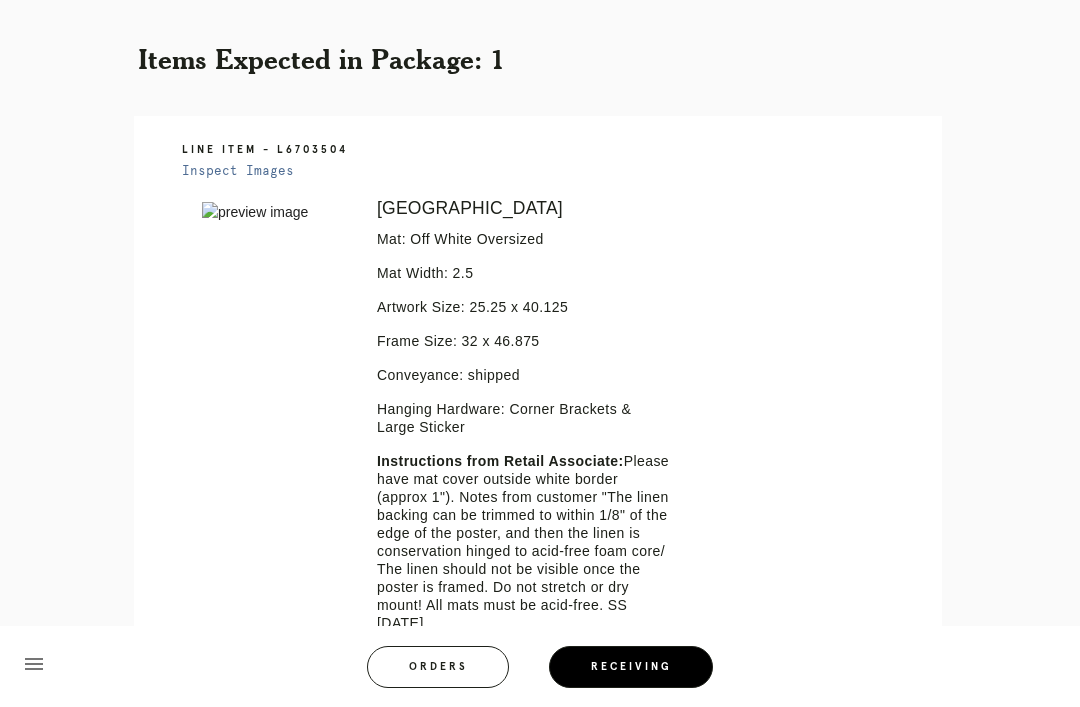 click on "Orders" at bounding box center (438, 667) 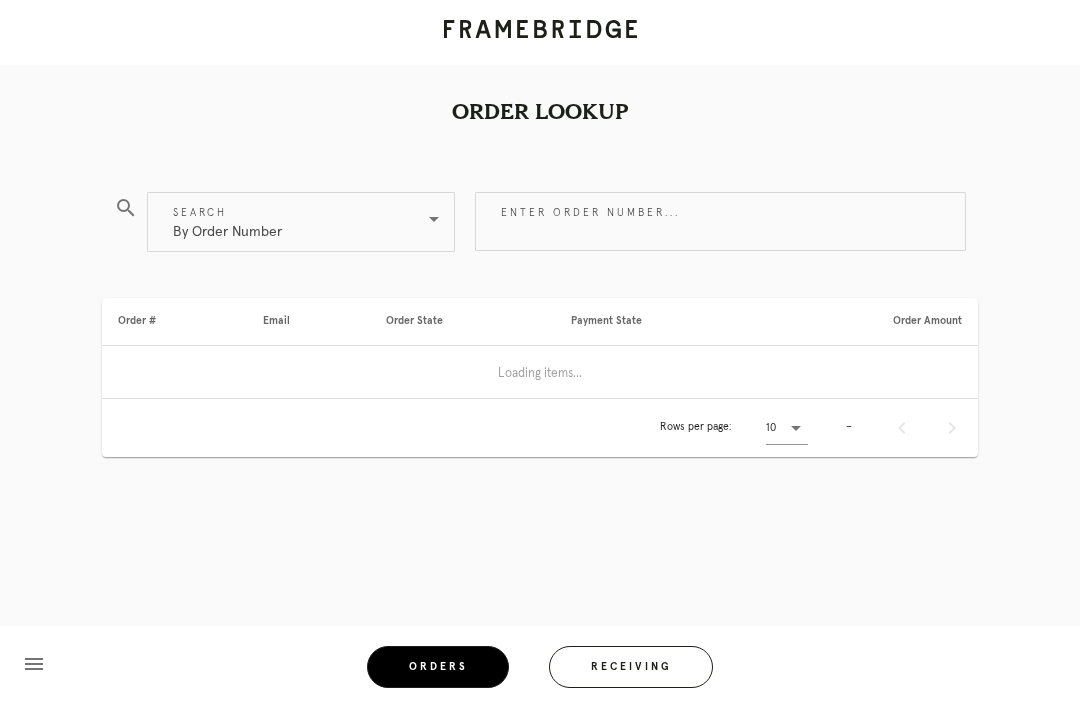 scroll, scrollTop: 64, scrollLeft: 0, axis: vertical 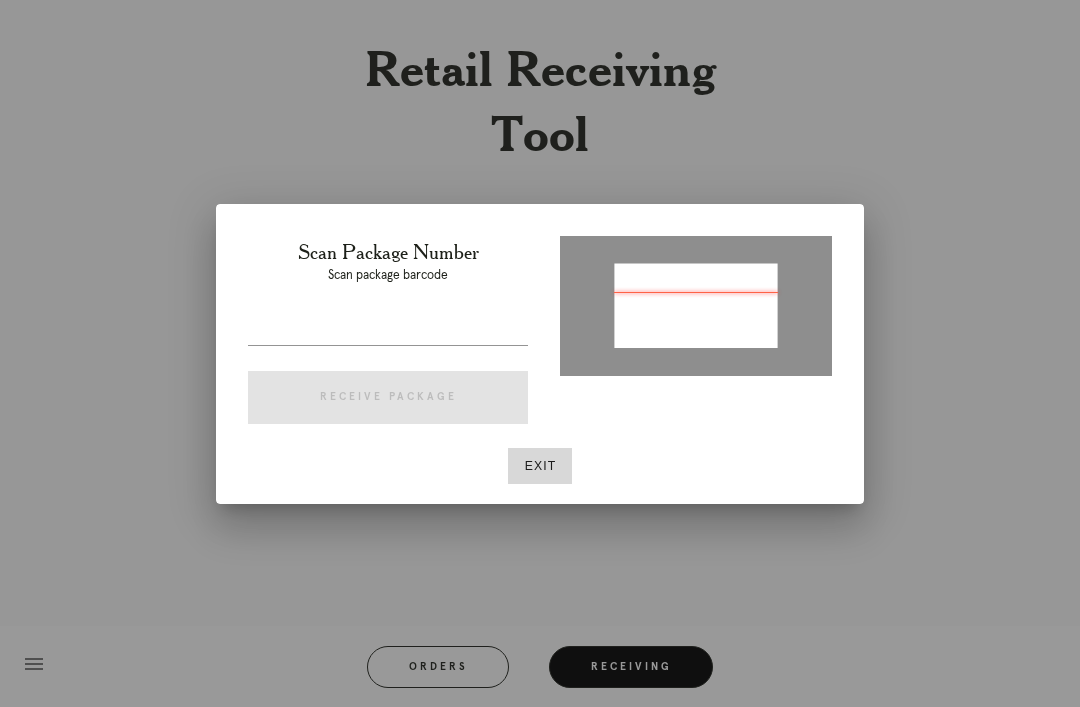 type on "P957647627109228" 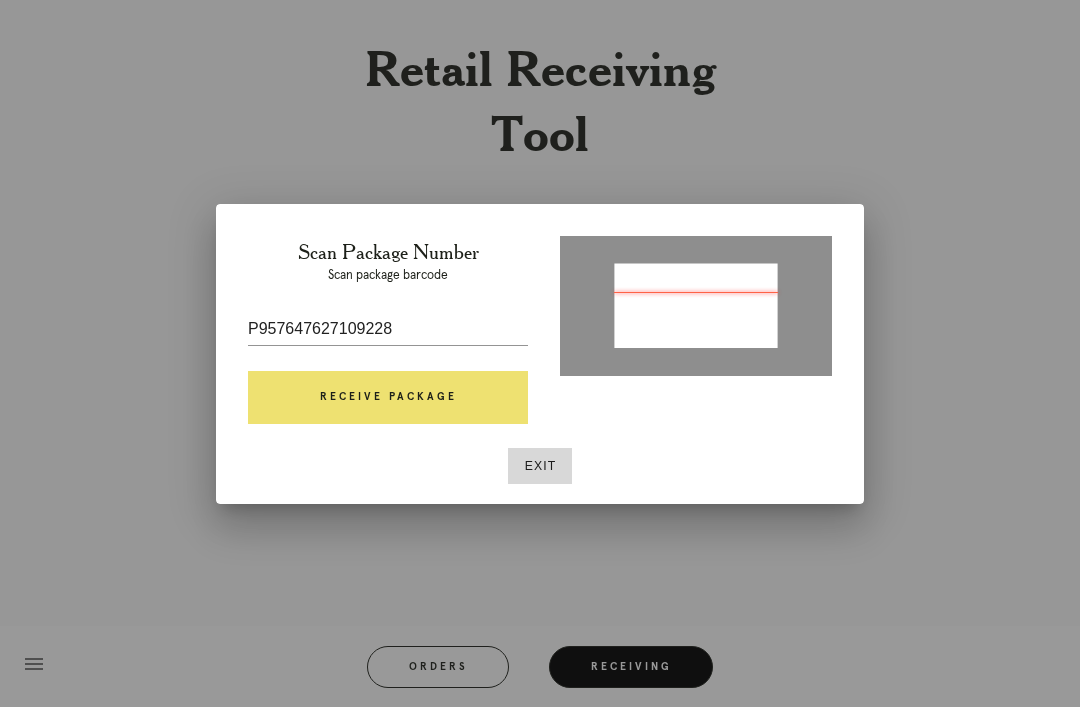 click on "Receive Package" at bounding box center [388, 398] 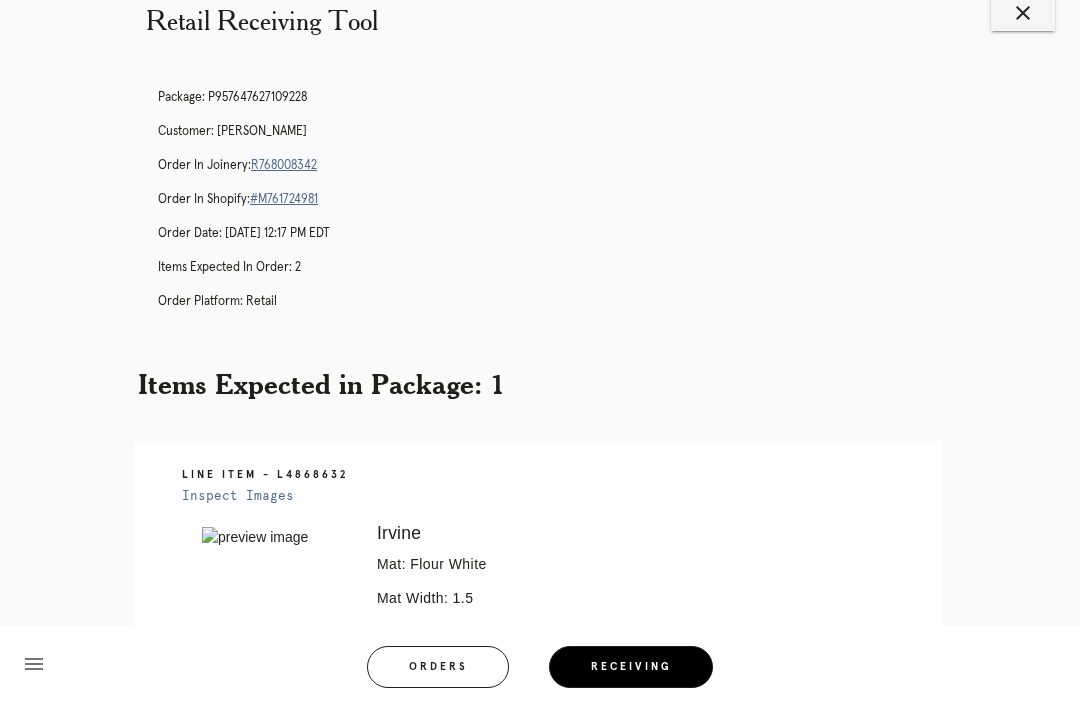 scroll, scrollTop: 43, scrollLeft: 0, axis: vertical 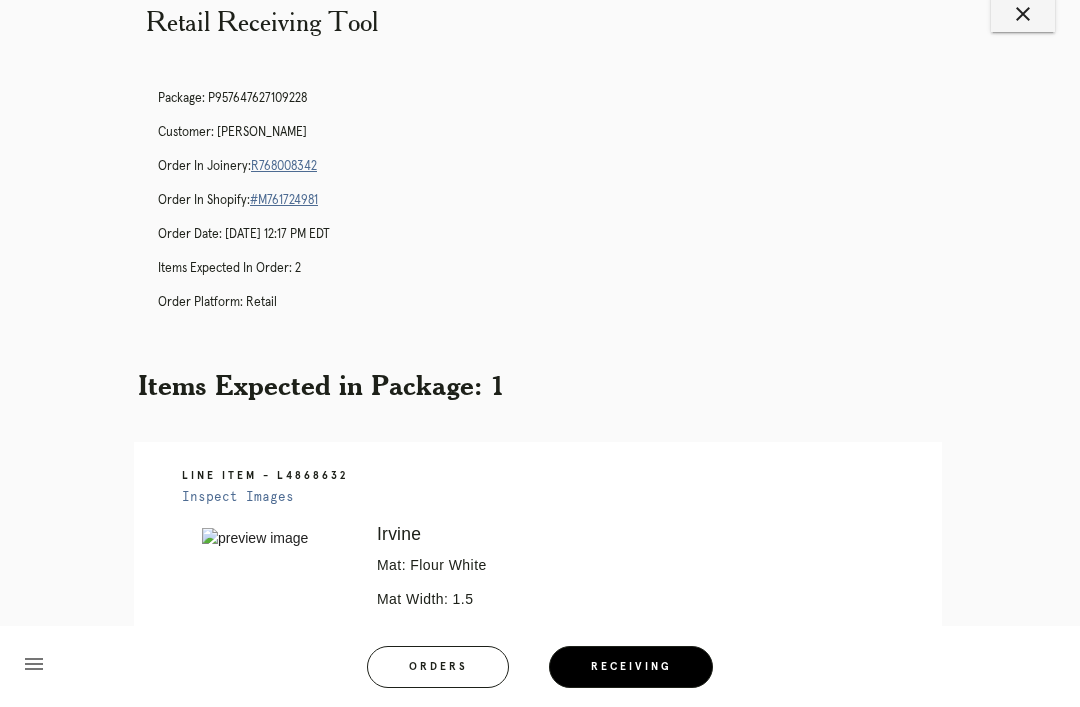 click on "R768008342" at bounding box center [284, 166] 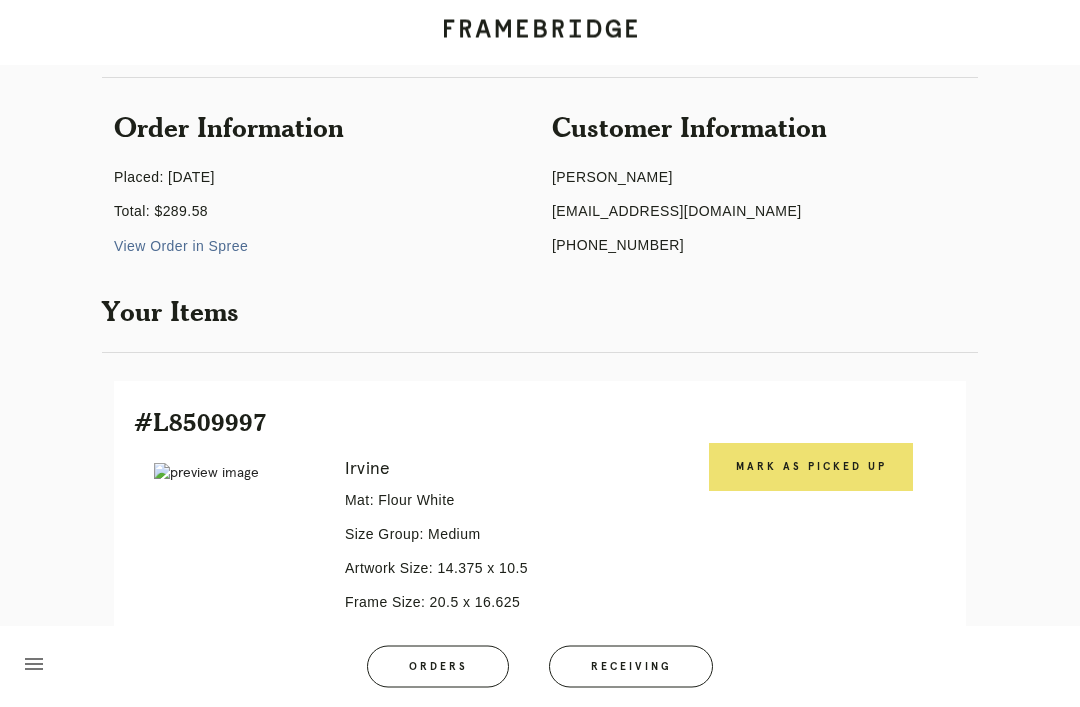 scroll, scrollTop: 186, scrollLeft: 0, axis: vertical 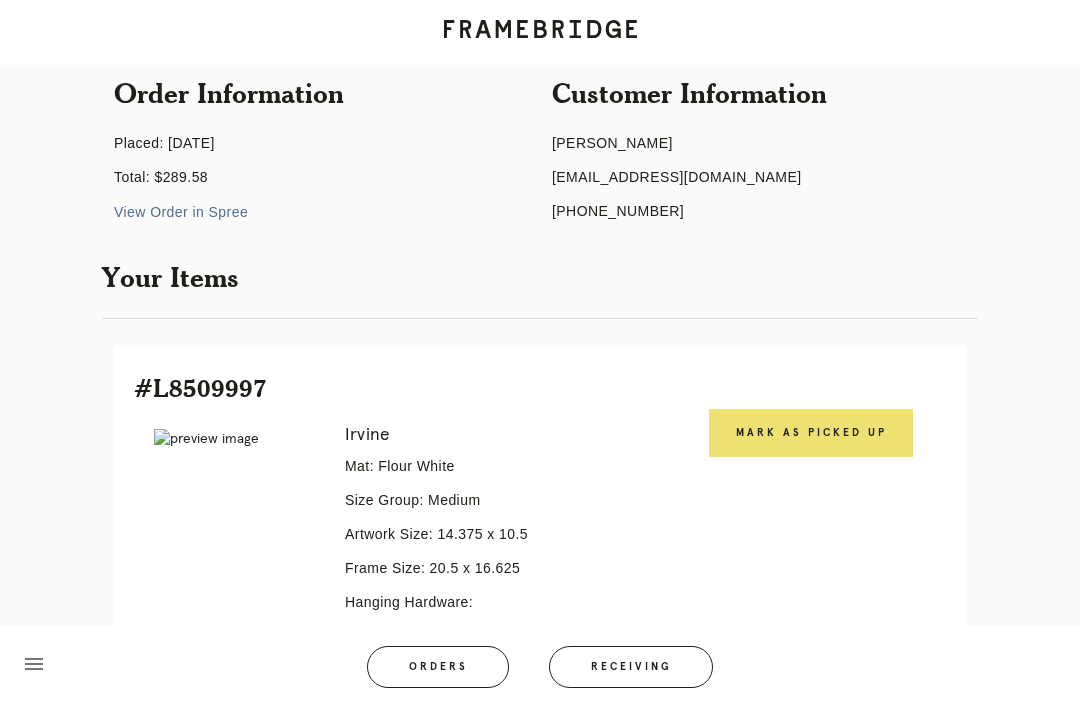 click on "Mark as Picked Up" at bounding box center [811, 433] 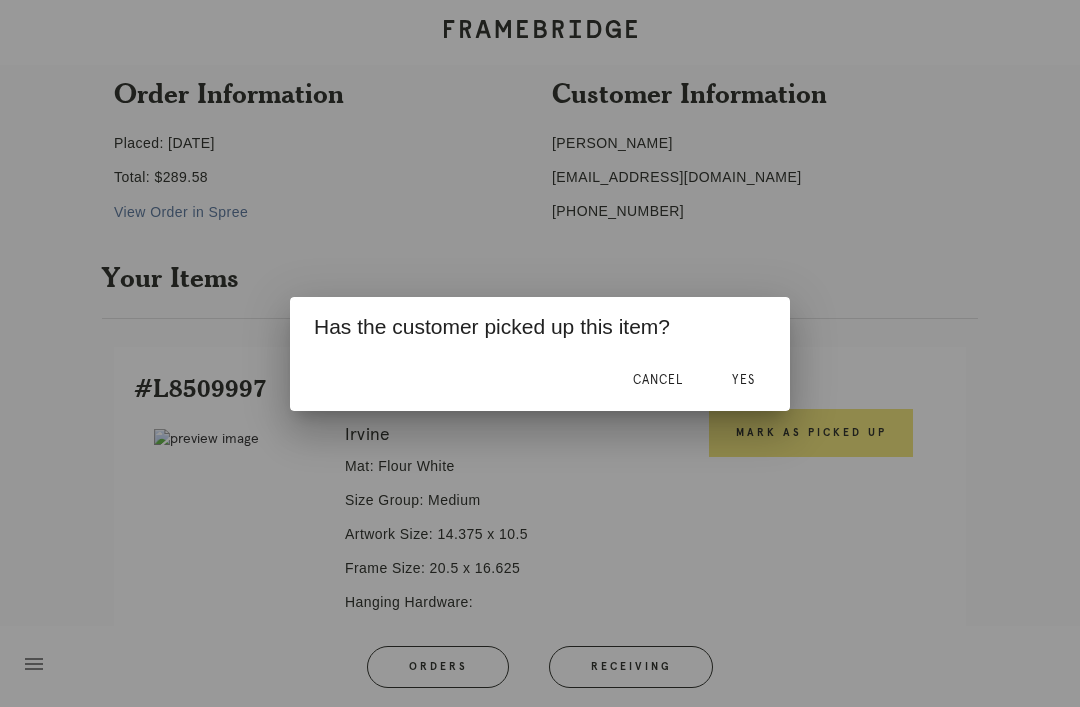 click on "Yes" at bounding box center [743, 380] 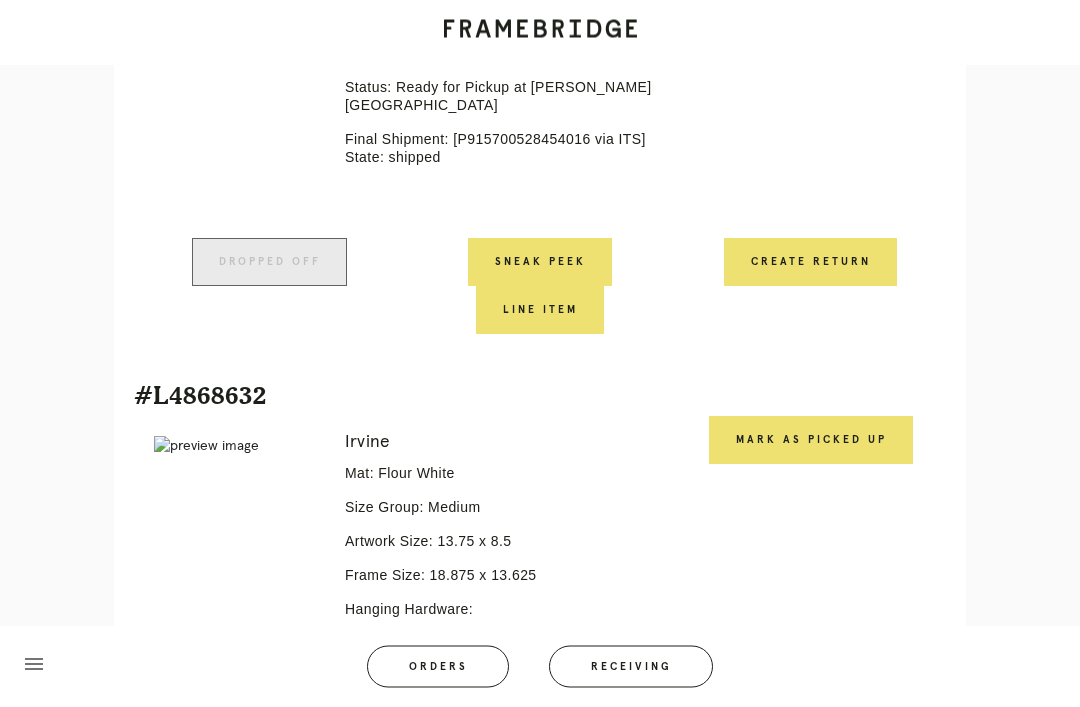 click on "Mark as Picked Up" at bounding box center (811, 441) 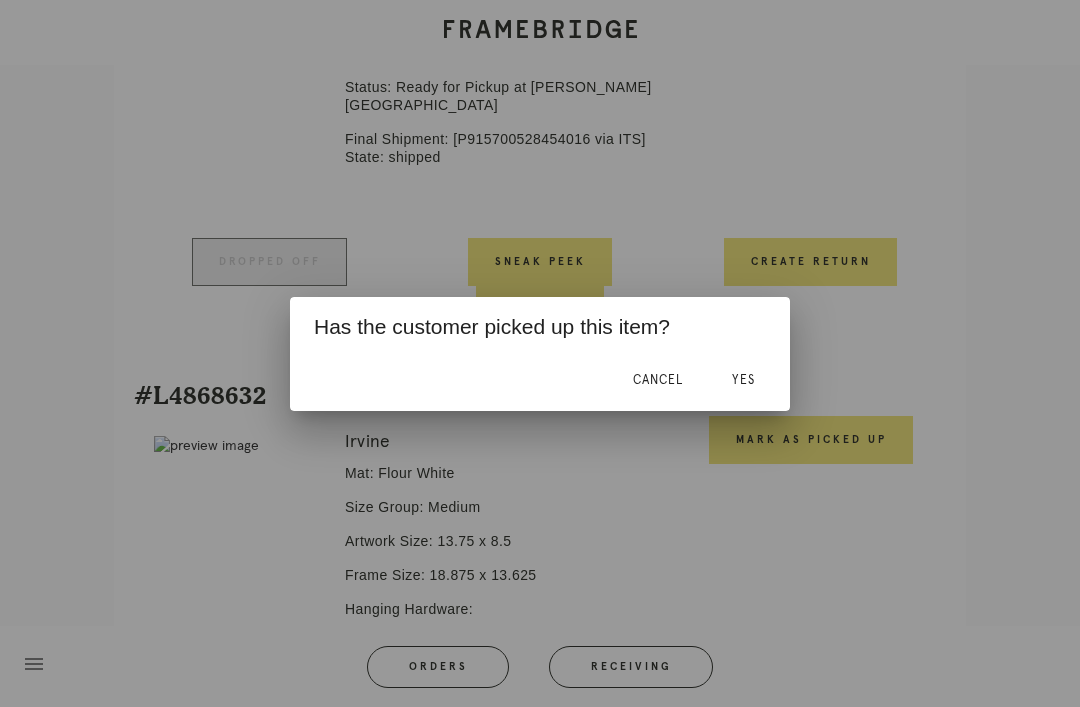 click on "Yes" at bounding box center [743, 380] 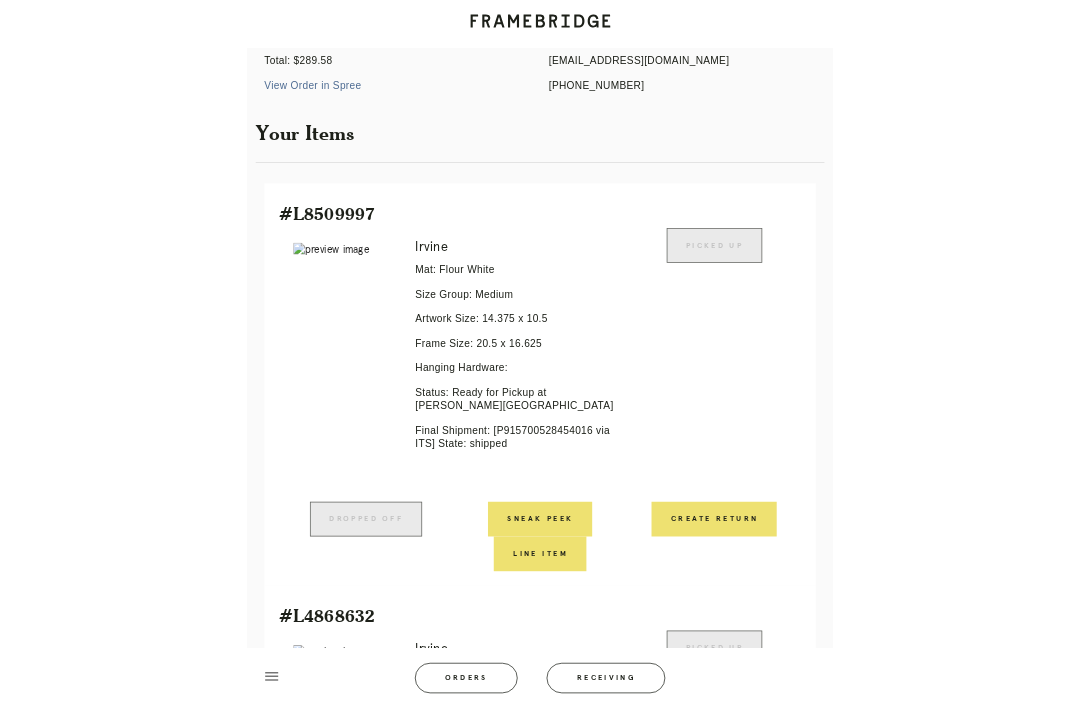 scroll, scrollTop: 416, scrollLeft: 0, axis: vertical 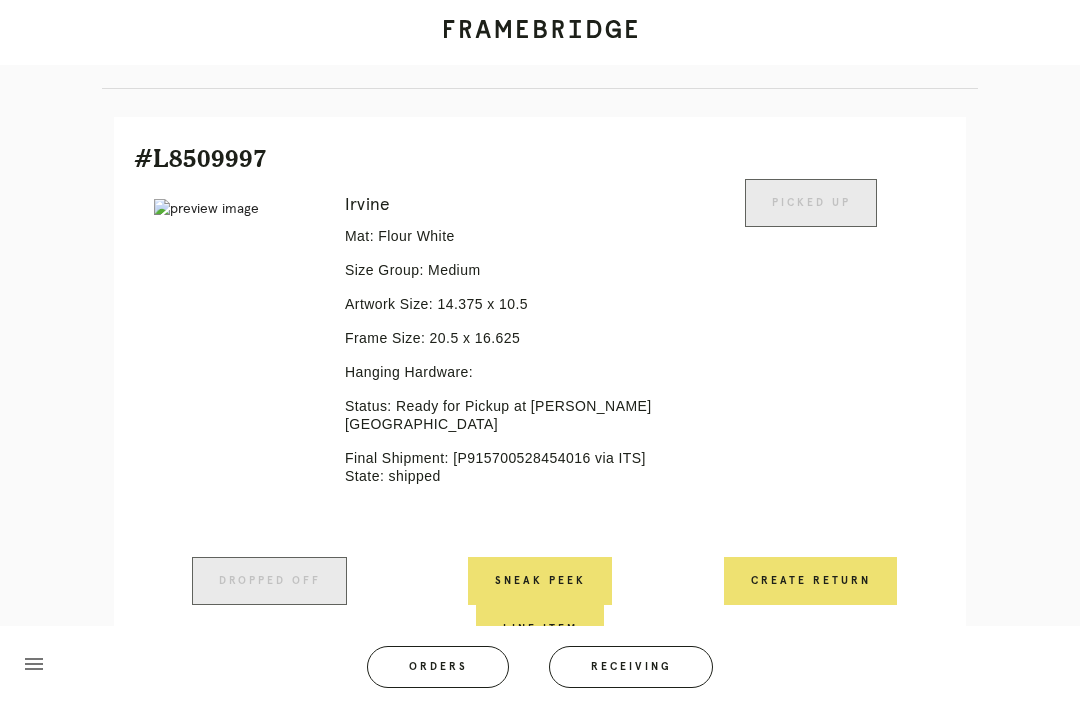 click on "Receiving" at bounding box center (631, 667) 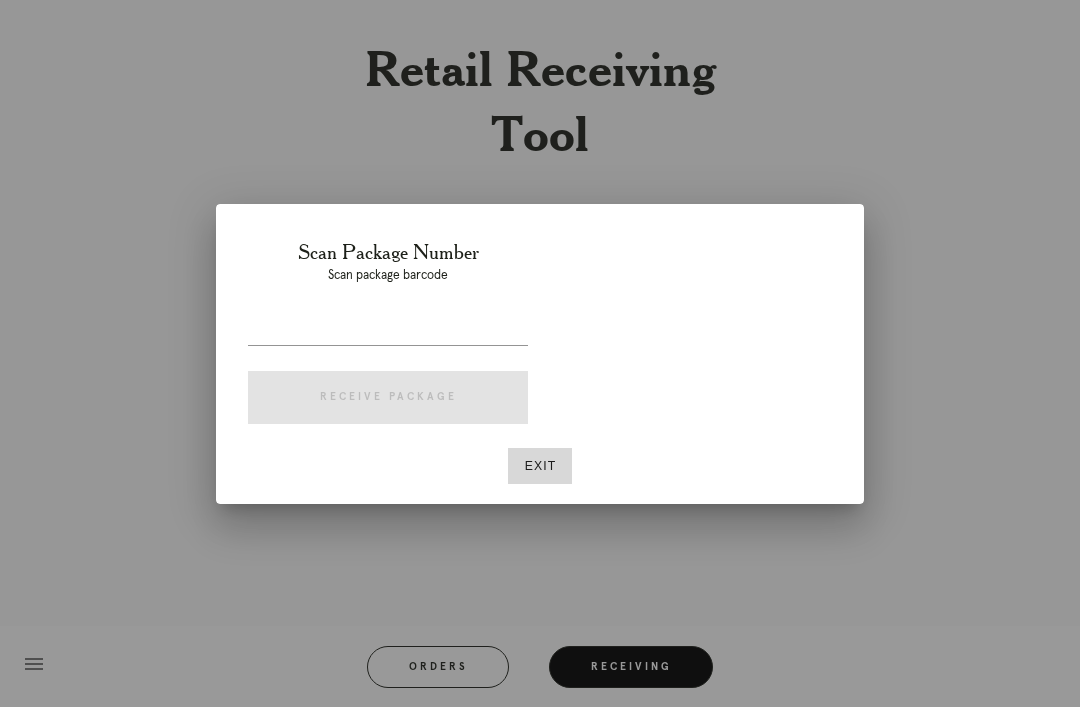 scroll, scrollTop: 64, scrollLeft: 0, axis: vertical 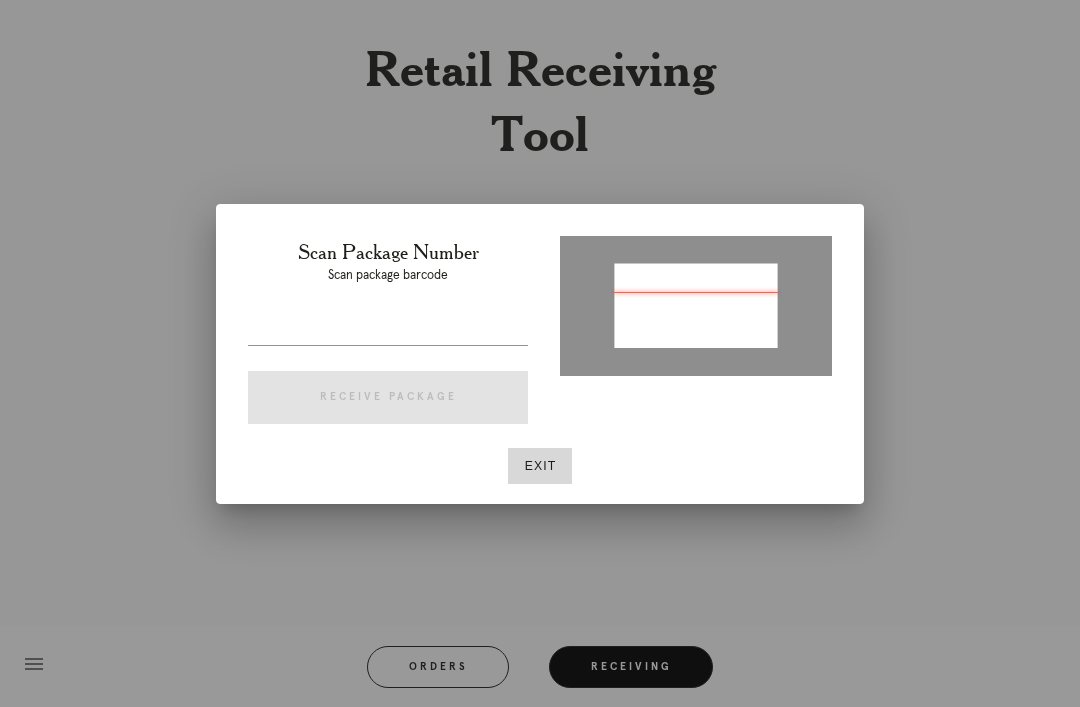 type on "03045149428268" 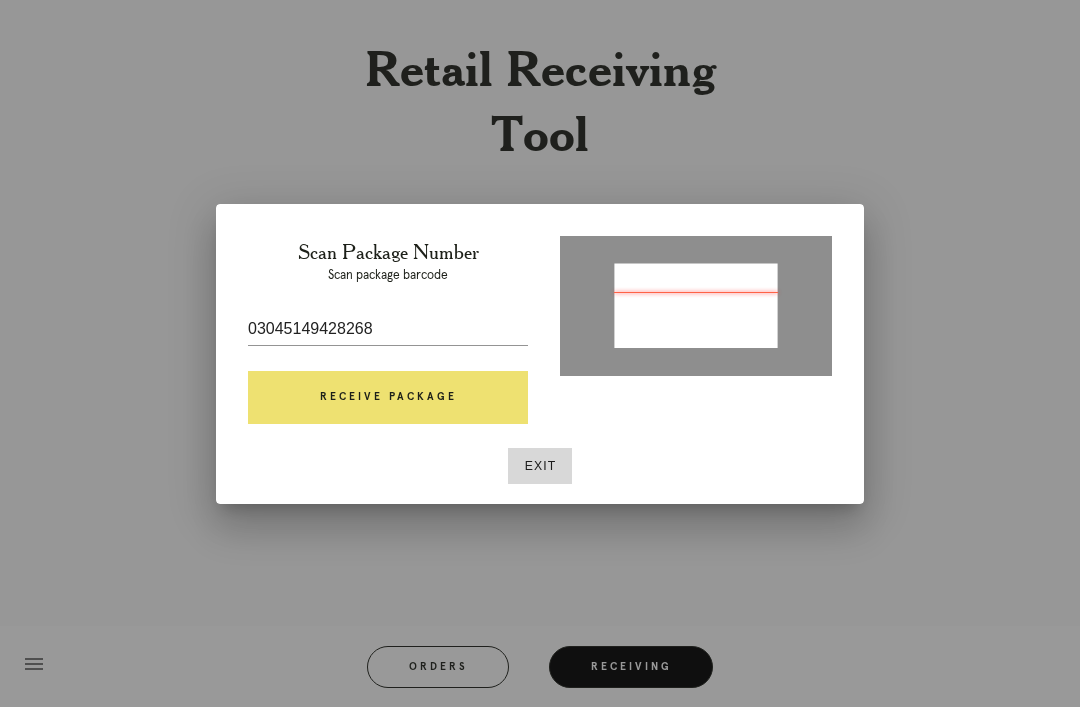 click on "Exit" at bounding box center [540, 466] 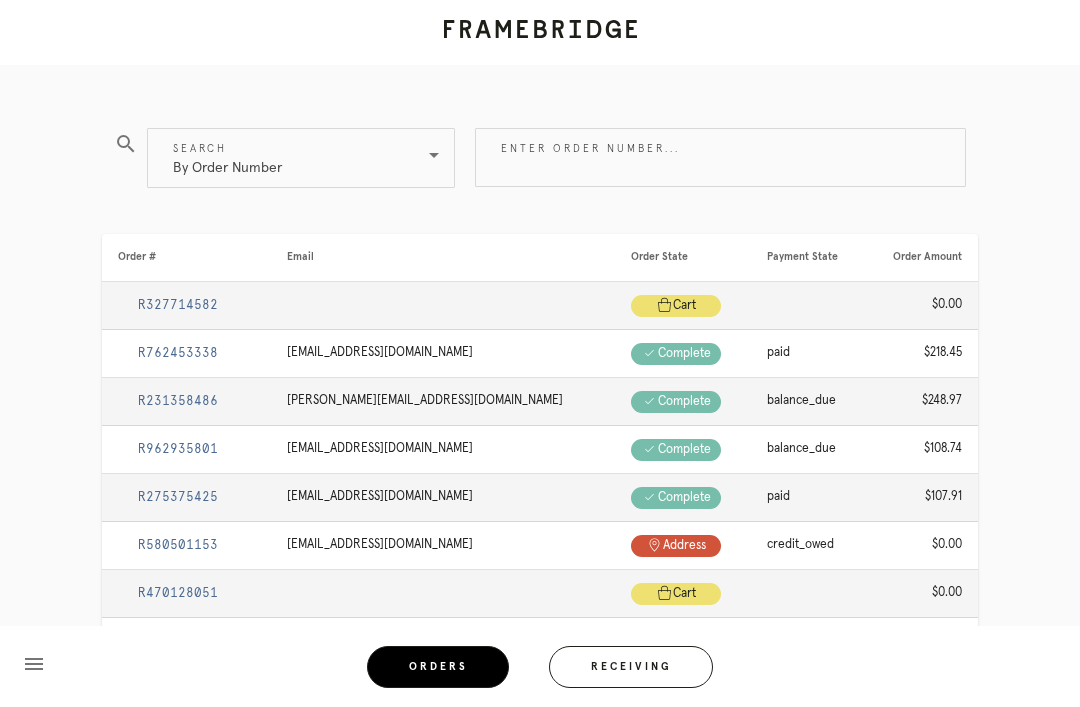 click on "Receiving" at bounding box center [631, 667] 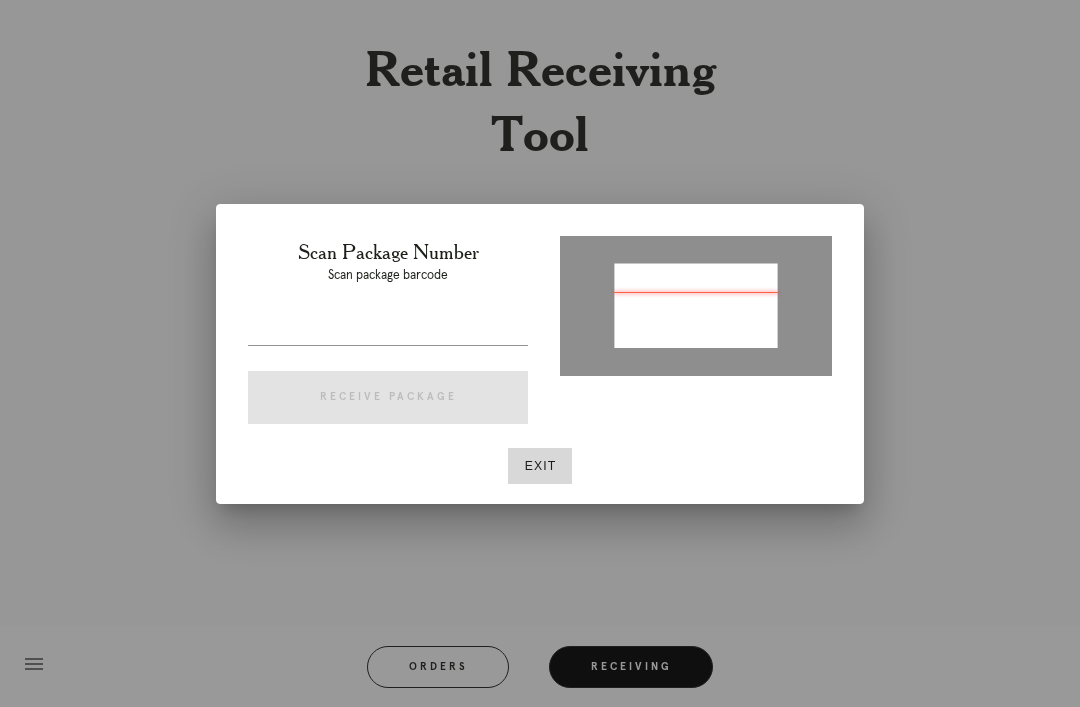 type on "P712808931777854" 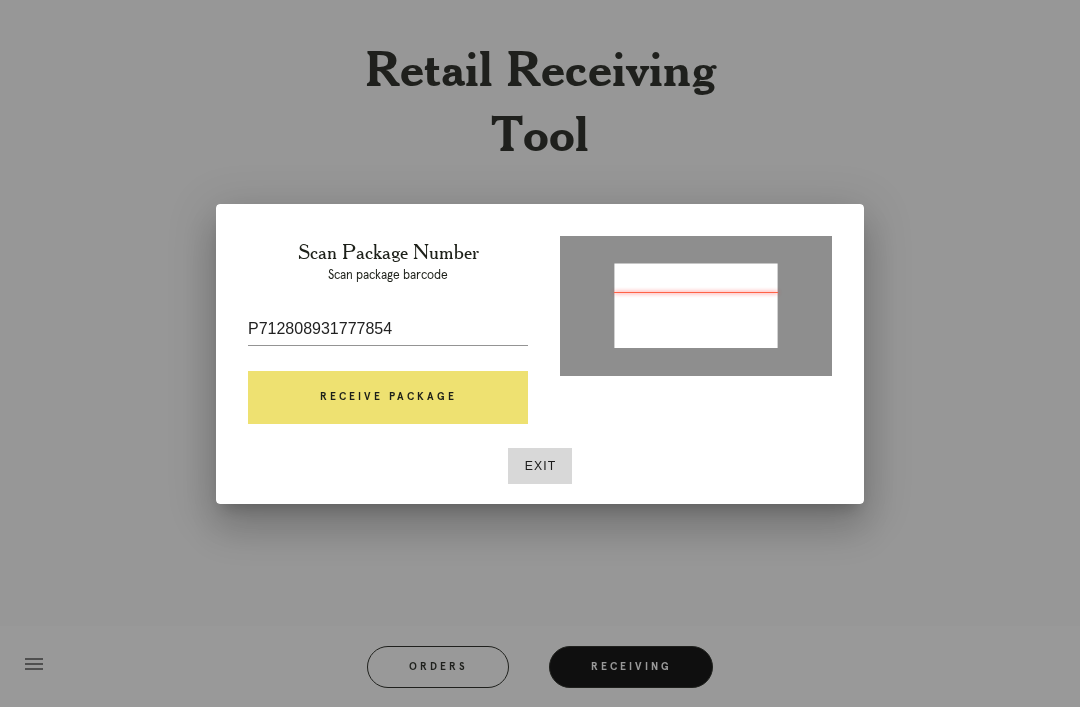 click on "Receive Package" at bounding box center (388, 398) 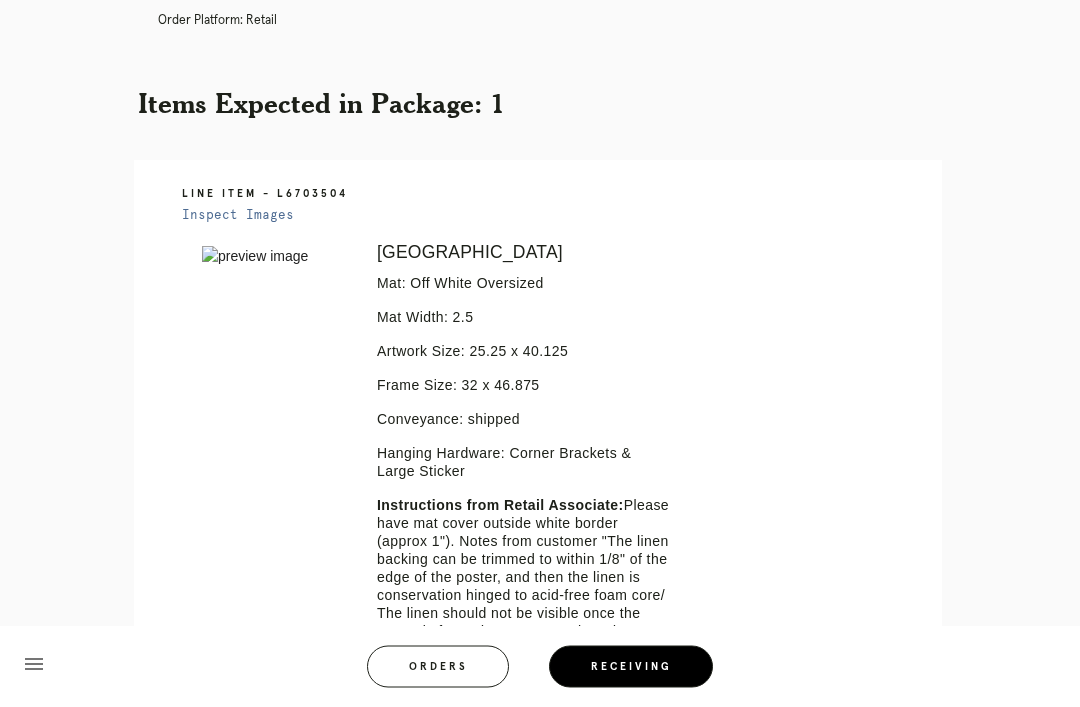 scroll, scrollTop: 327, scrollLeft: 0, axis: vertical 